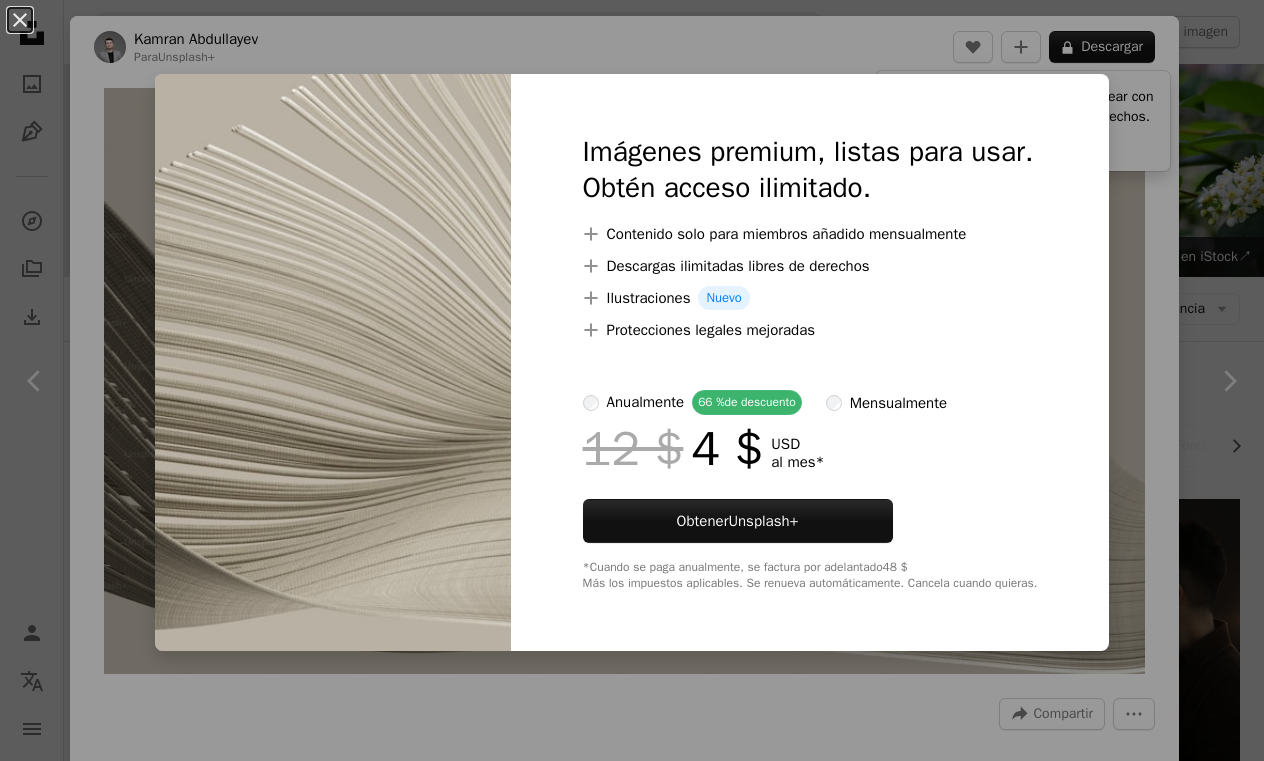 scroll, scrollTop: 1093, scrollLeft: 0, axis: vertical 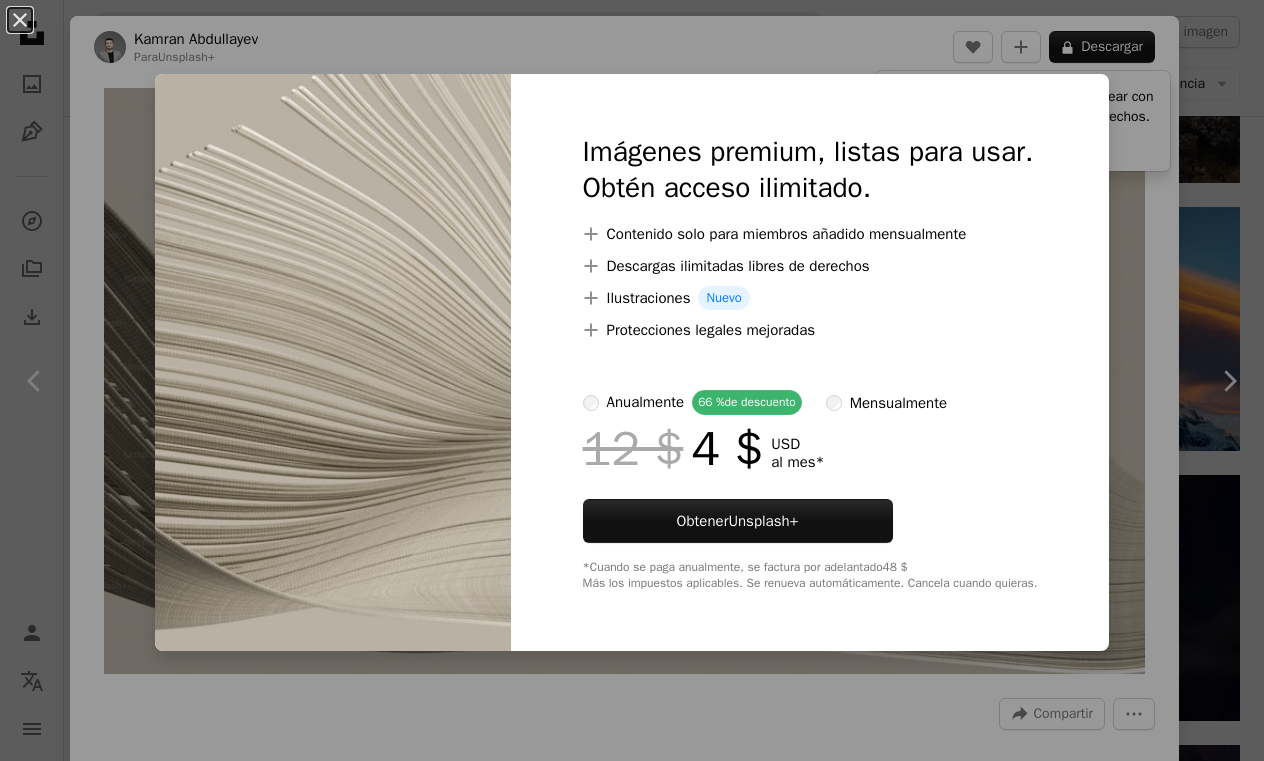 click on "An X shape Imágenes premium, listas para usar. Obtén acceso ilimitado. A plus sign Contenido solo para miembros añadido mensualmente A plus sign Descargas ilimitadas libres de derechos A plus sign Ilustraciones  Nuevo A plus sign Protecciones legales mejoradas anualmente 66 %  de descuento mensualmente 12 $   4 $ USD al mes * Obtener  Unsplash+ *Cuando se paga anualmente, se factura por adelantado  48 $ Más los impuestos aplicables. Se renueva automáticamente. Cancela cuando quieras." at bounding box center [632, 380] 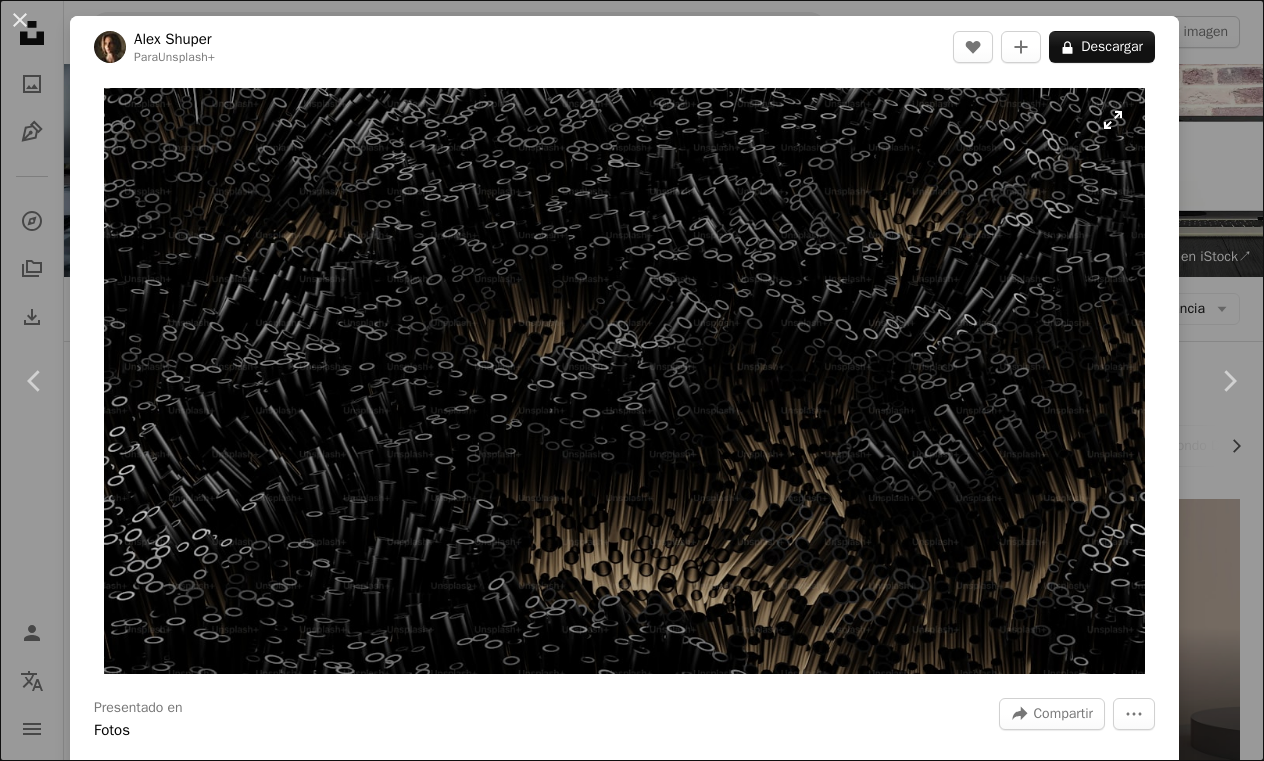 scroll, scrollTop: 5678, scrollLeft: 0, axis: vertical 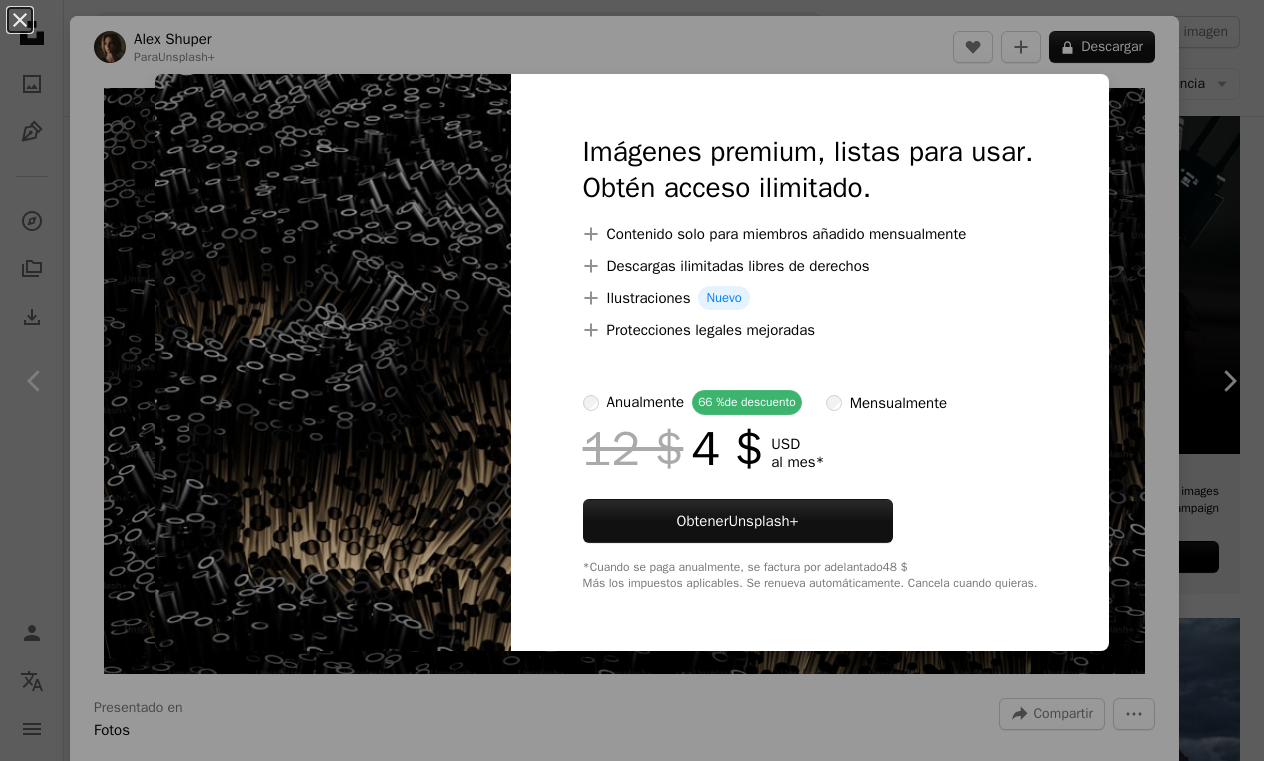 click on "An X shape" at bounding box center (20, 20) 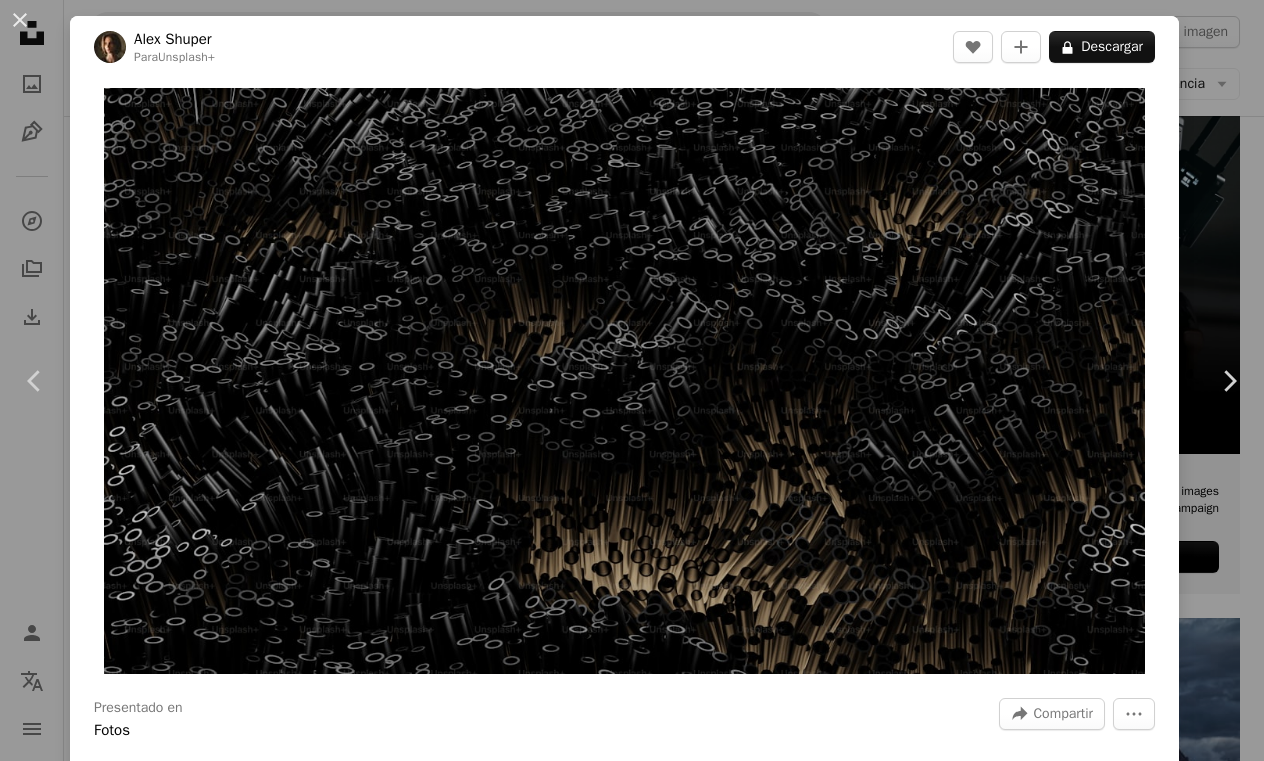click on "A heart A plus sign [FIRST] [LAST] Para Unsplash+ A heart A plus sign A lock Descargar Zoom in Presentado en Fotos A forward-right arrow Compartir More Actions Calendar outlined Publicado el [DATE] Safety Con la Licencia Unsplash+ papel tapiz fondo fondo de pantalla macbook textura papel pintado oscuro patrón Fondo oscuro fondo de pantalla de modo oscuro hacer patrón geométrico Fondo de pantalla geométrico formas geométricas fondo de pantalla imac Fondo de MacBook Fondo de modo oscuro Modo nocturno Antecedentes del iMac Imágenes de dominio público De esta serie Chevron right Plus sign for Unsplash+ Plus sign for Unsplash+ Plus sign for Unsplash+ Imágenes relacionadas Plus sign for Unsplash+ A heart A plus sign [FIRST] [LAST] Para Unsplash+ A lock Descargar Plus sign for Unsplash+ A heart A plus sign [FIRST] [LAST] Para Unsplash+ A lock Descargar Plus sign for Unsplash+ A heart A plus sign [FIRST] [LAST] Para Unsplash+ A lock Descargar" at bounding box center [632, 380] 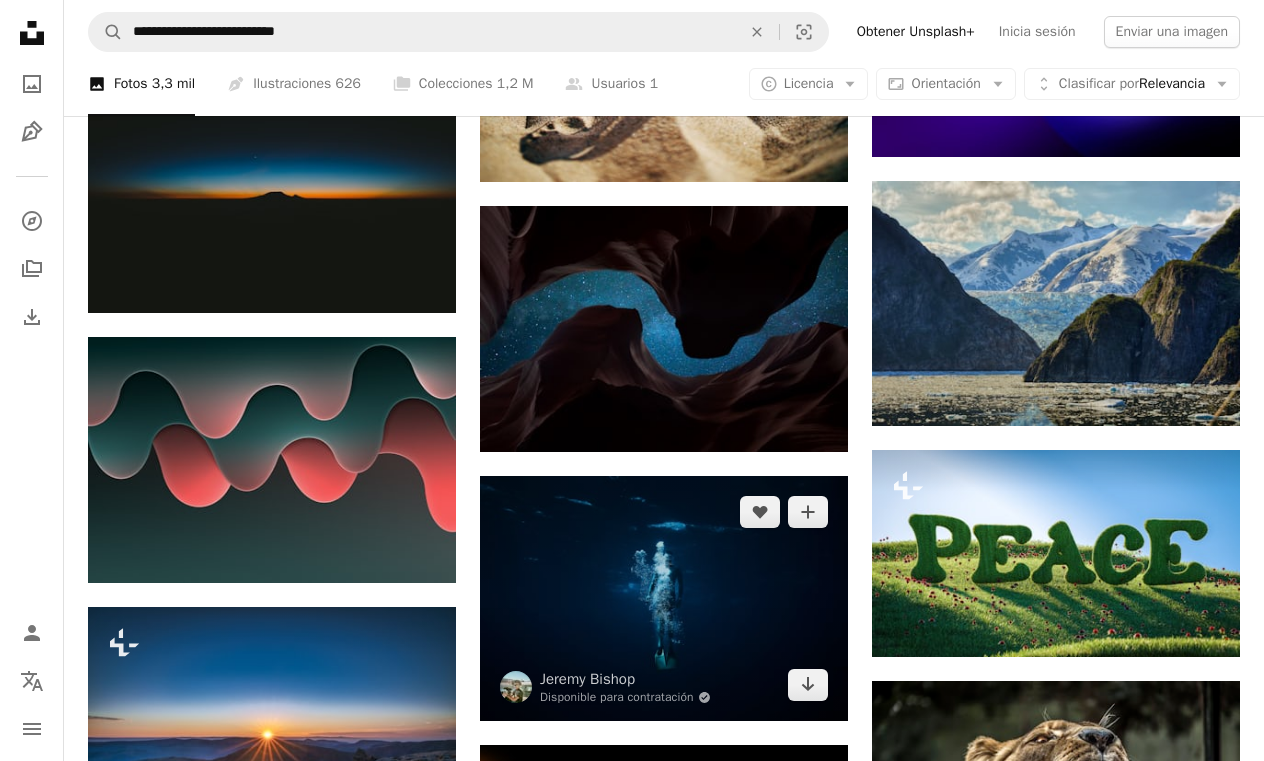 scroll, scrollTop: 11628, scrollLeft: 0, axis: vertical 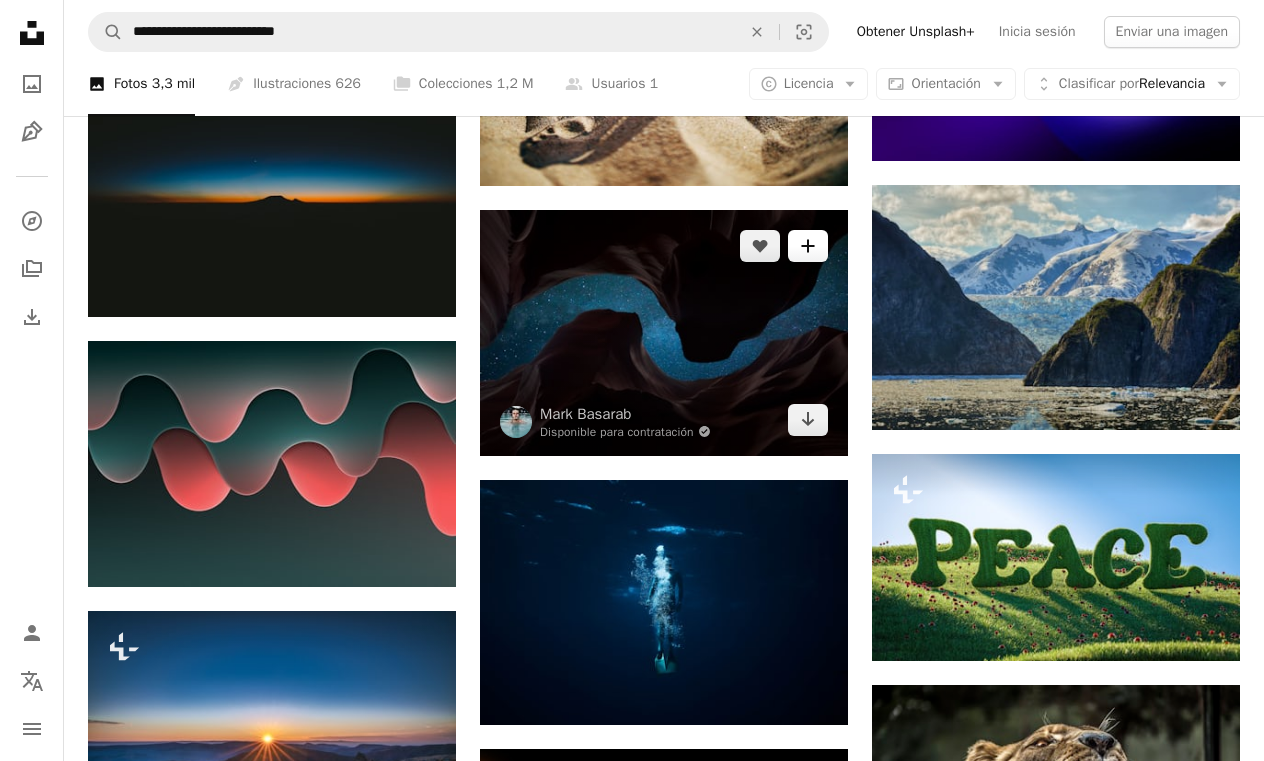 click on "A plus sign" at bounding box center (808, 246) 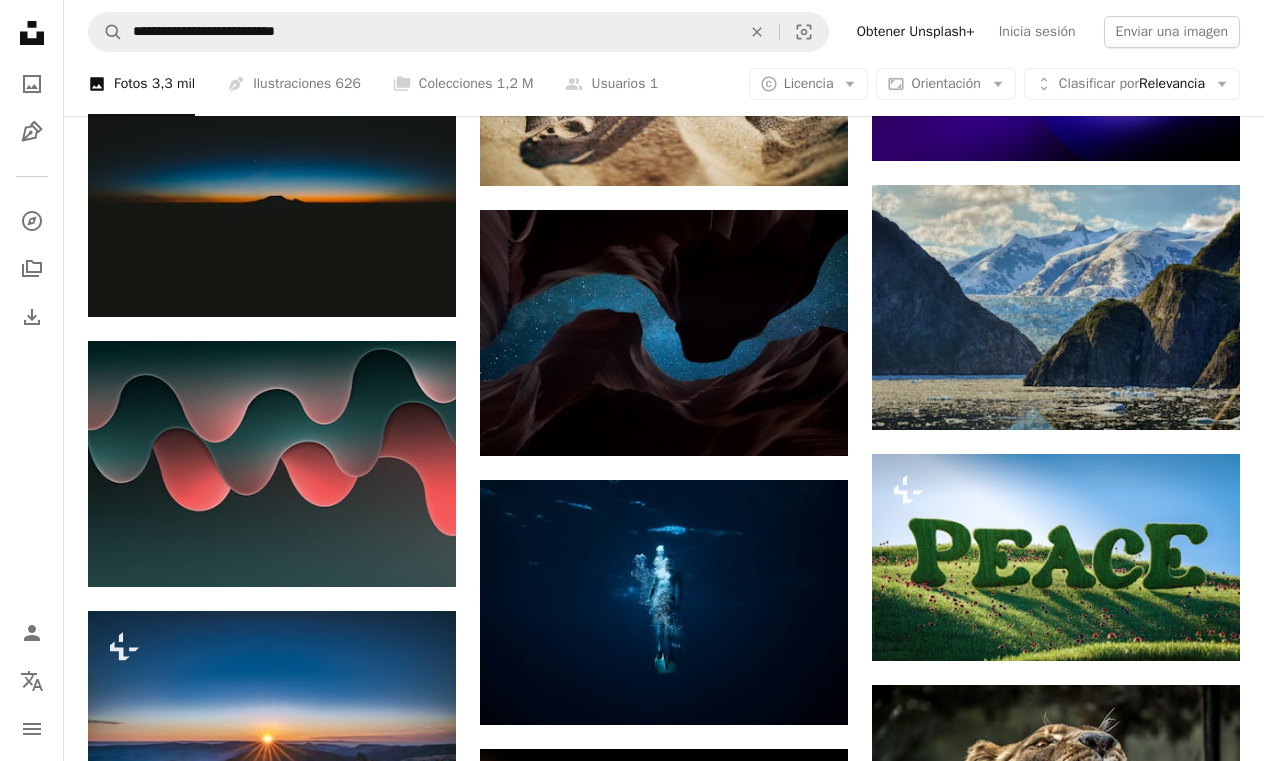 click on "An X shape Únete a Unsplash ¿Ya tienes una cuenta?  Inicia sesión Nombre Apellidos Correo electrónico Nombre de usuario  (únicamente letras, números y guiones bajos) Contraseña  (mín. 8 caracteres) Únete Al unirte, aceptas los  Términos  y la  Política de privacidad ." at bounding box center (632, 4634) 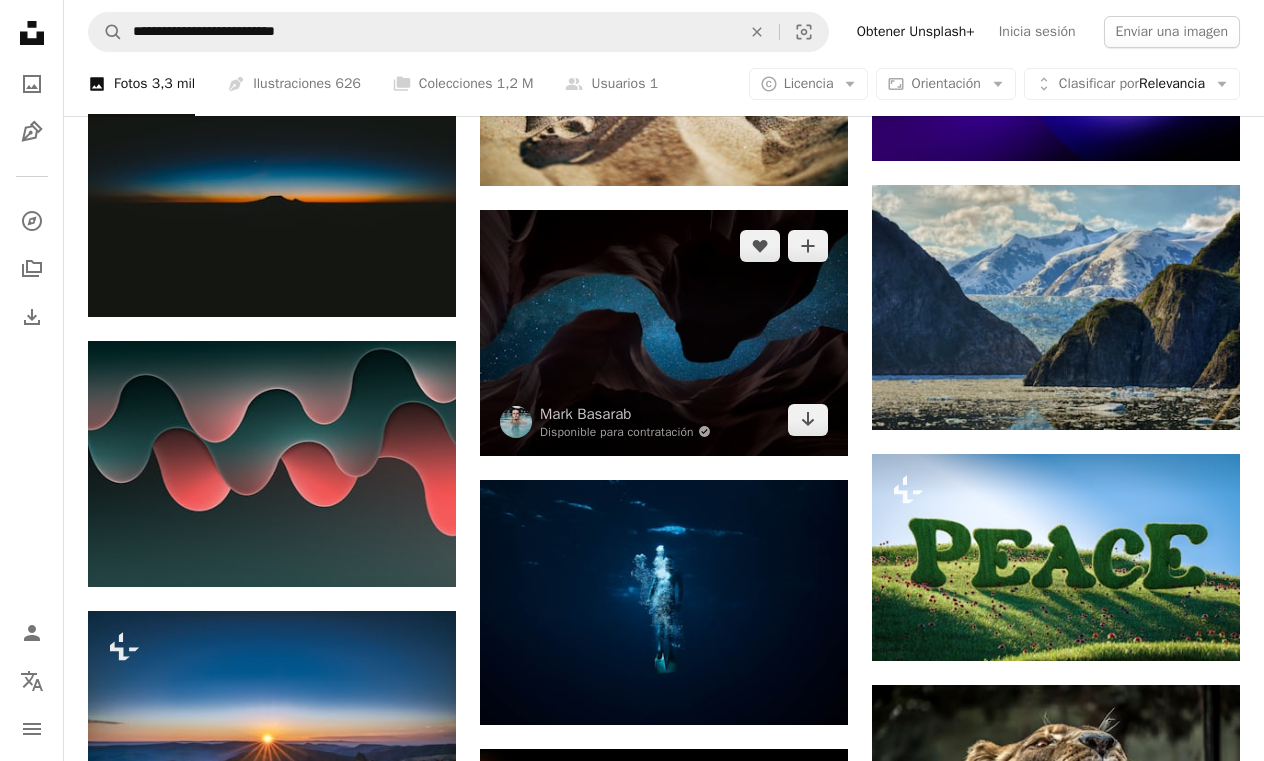 click at bounding box center [664, 333] 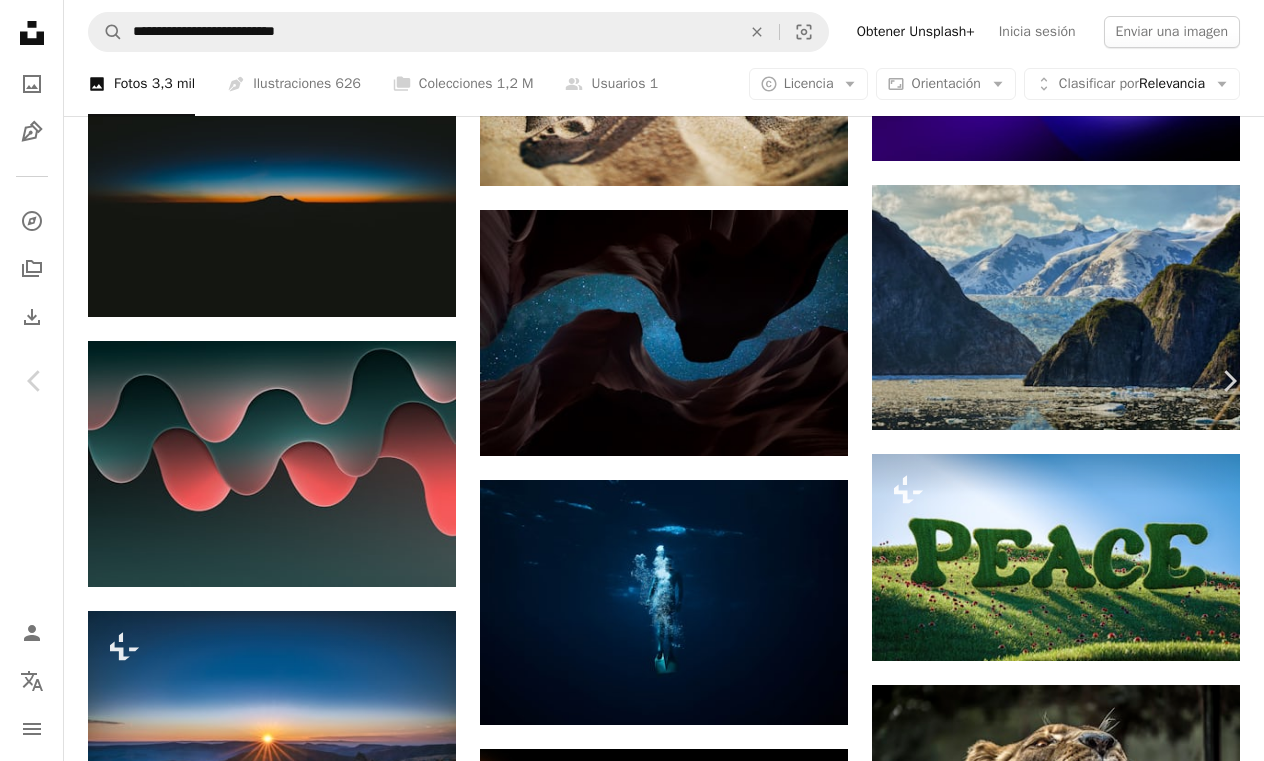 click on "An X shape Chevron left Chevron right Mark Basarab Disponible para contratación A checkmark inside of a circle A heart A plus sign Descargar gratis Chevron down Zoom in Visualizaciones 70.607.111 Descargas 1.239.733 Presentado en Fotos , Tonos fríos , Naturaleza A forward-right arrow Compartir Info icon Información More Actions Calendar outlined Publicado el [DATE] Camera Panasonic, DMC-GH4 Safety Uso gratuito bajo la Licencia Unsplash abstracto viajar azul Cielo nocturno desierto galaxia Estrellas Fondo de pantalla espacial roca Imágenes Creativas al aire libre fondo del espacio explorar papel pintado de estrellas astrofotografía Hermoso fondo vida nocturna Mirando hacia arriba fondo estrella Fondo de pantalla de Bing Imágenes gratuitas Explora imágenes premium relacionadas en iStock | Ahorra un 20 % con el código UNSPLASH20 Ver más en iStock ↗ Imágenes relacionadas A heart A plus sign Ameer Basheer Disponible para contratación A checkmark inside of a circle A heart A. C." at bounding box center (632, 4634) 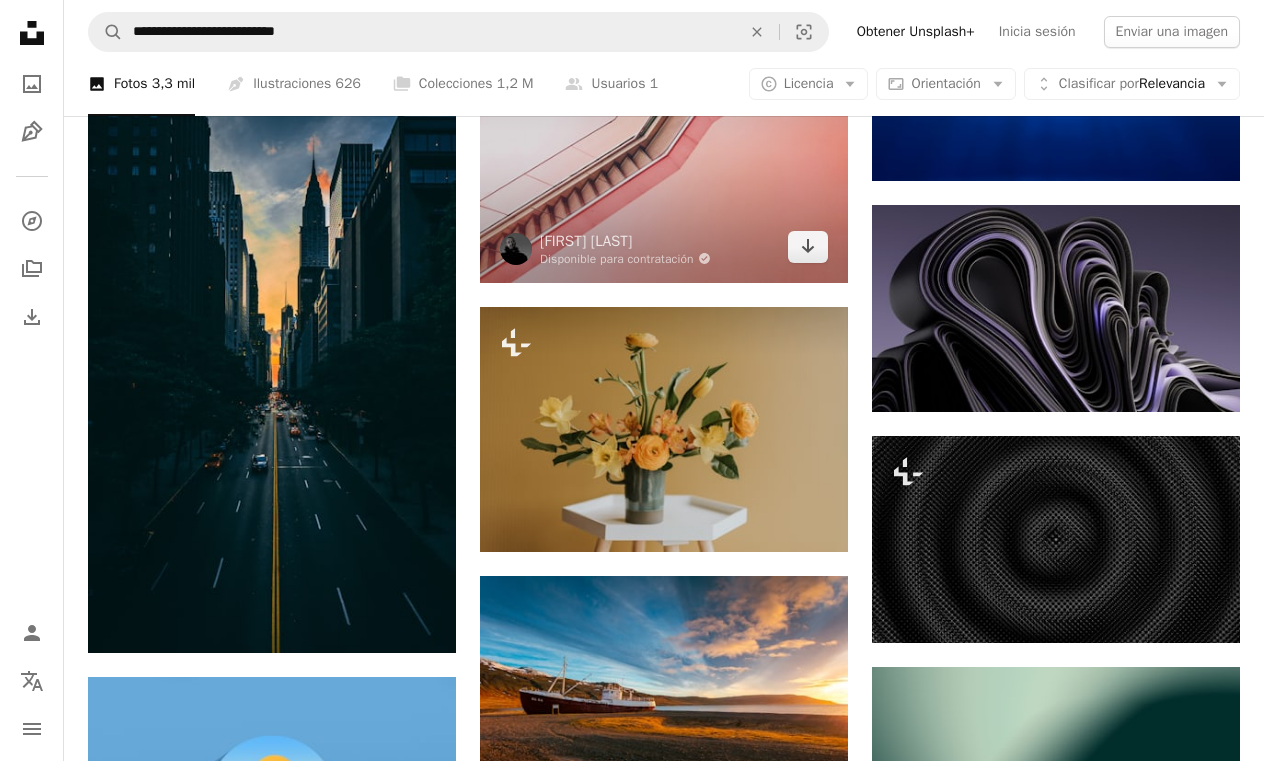 scroll, scrollTop: 13682, scrollLeft: 0, axis: vertical 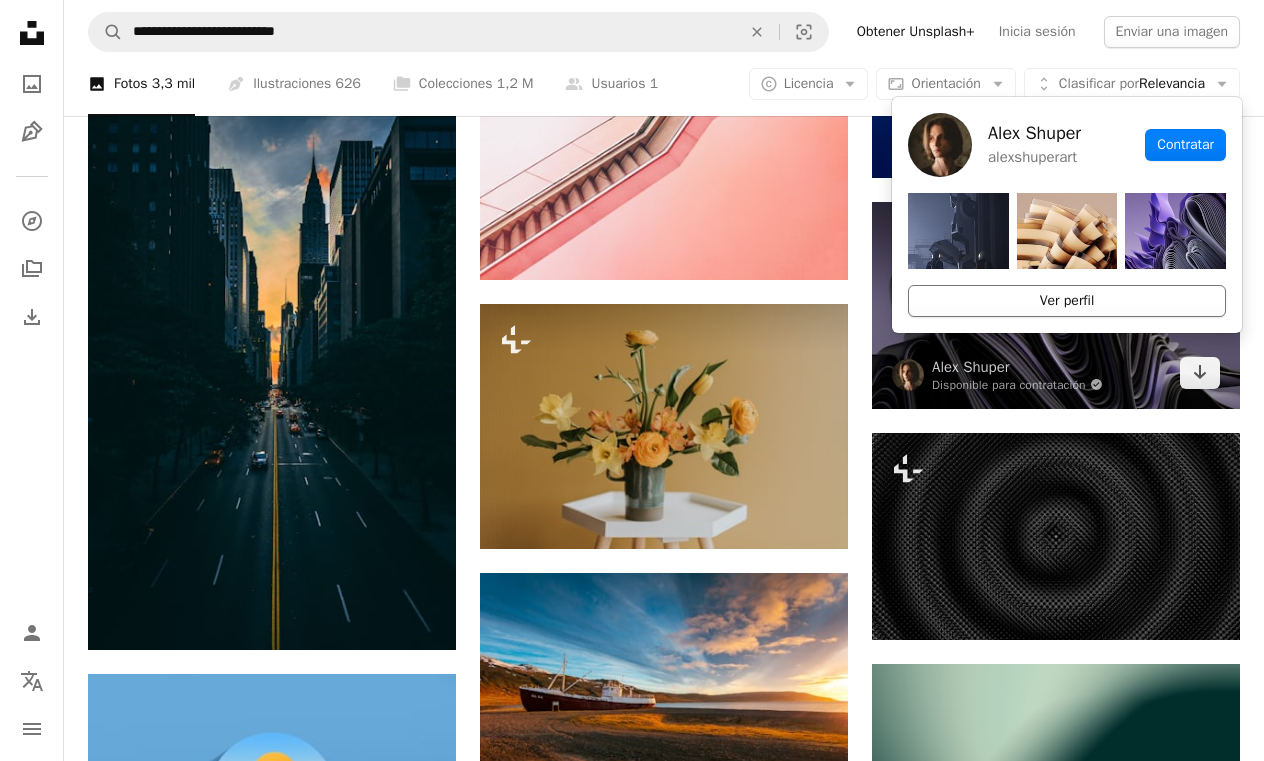 click on "Ver perfil" at bounding box center [1067, 301] 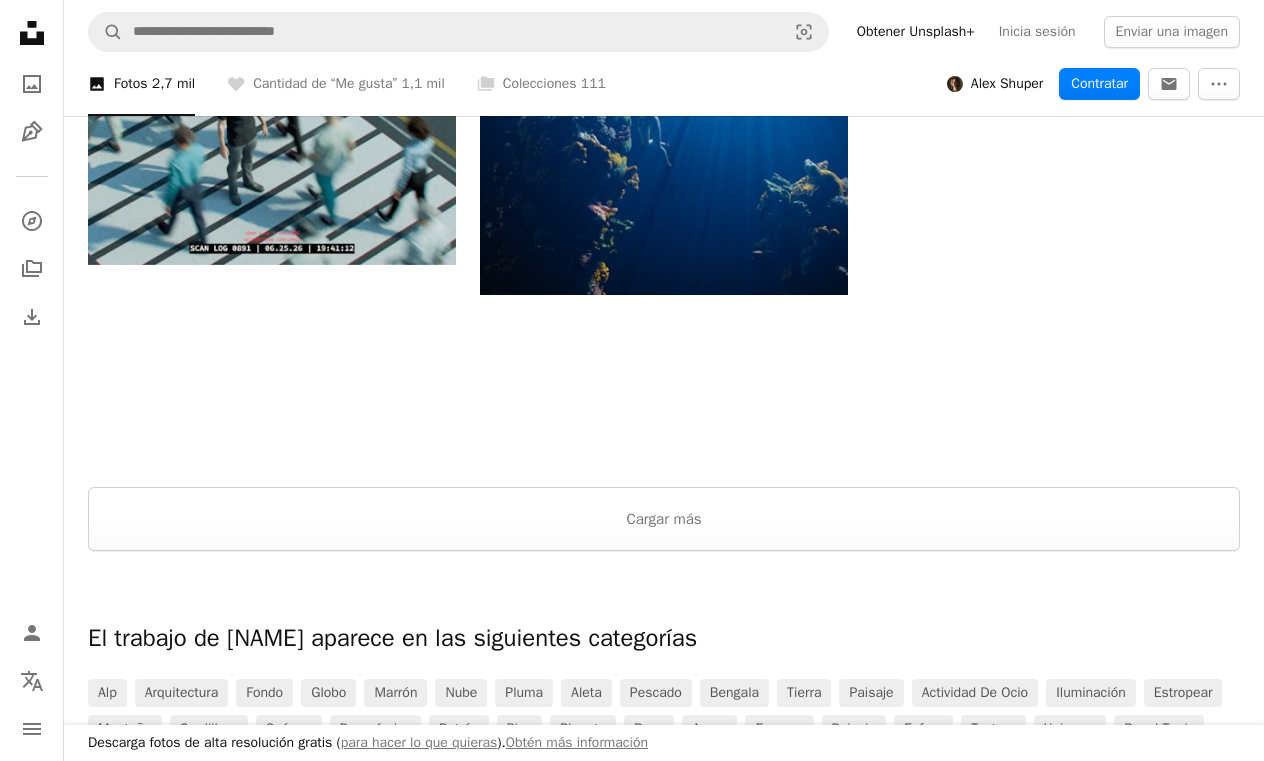 scroll, scrollTop: 2290, scrollLeft: 0, axis: vertical 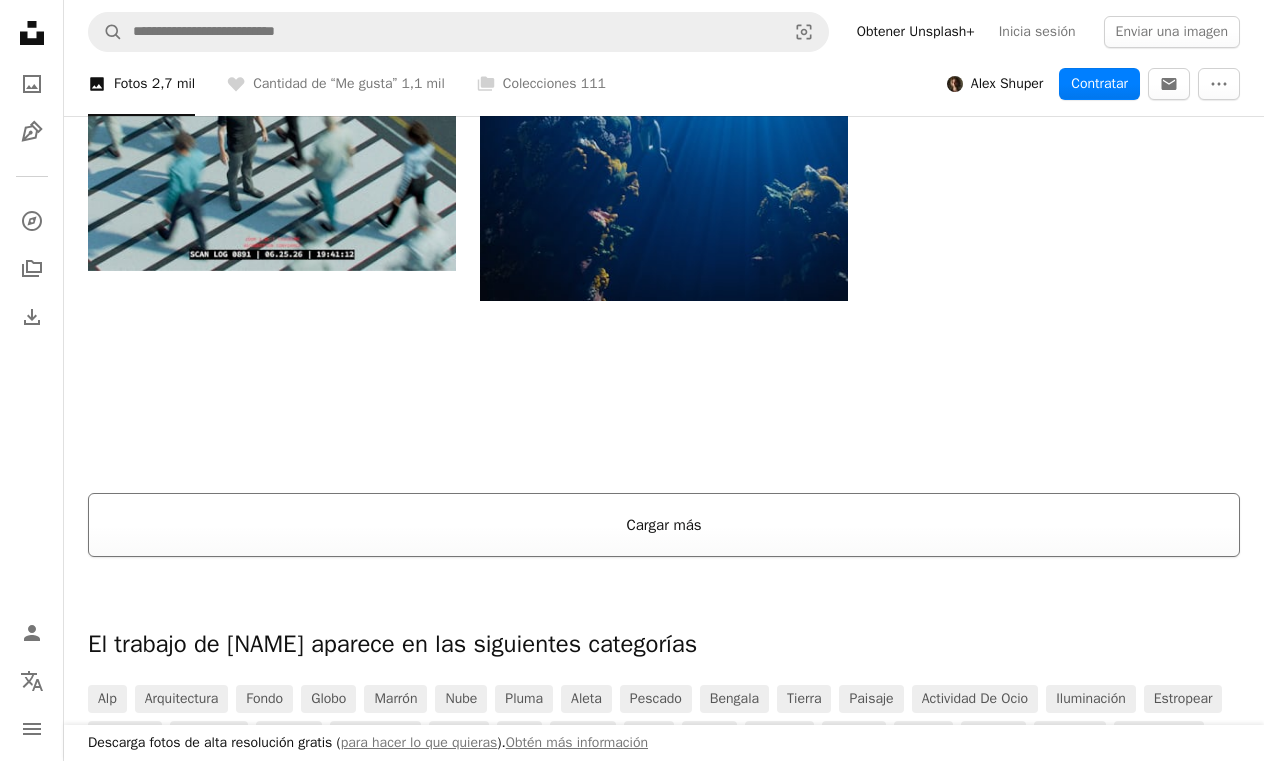 click on "Cargar más" at bounding box center [664, 525] 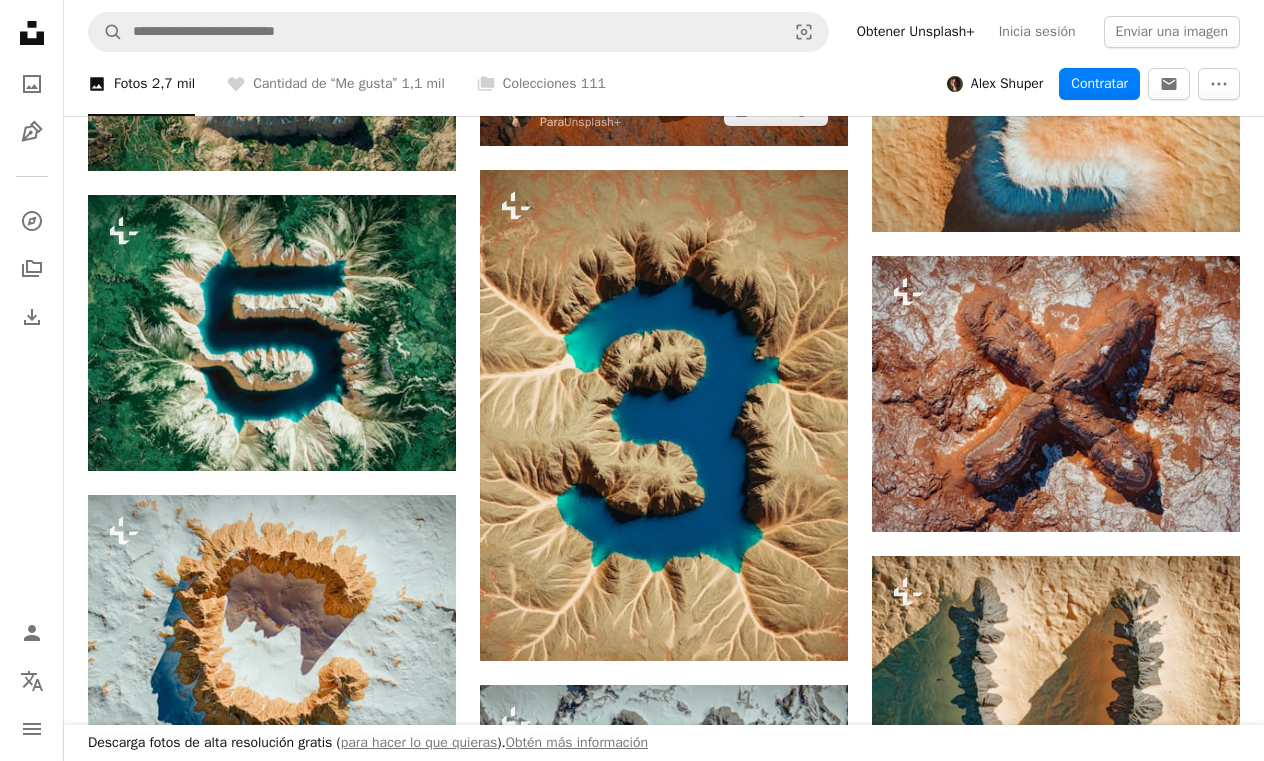 scroll, scrollTop: 5664, scrollLeft: 0, axis: vertical 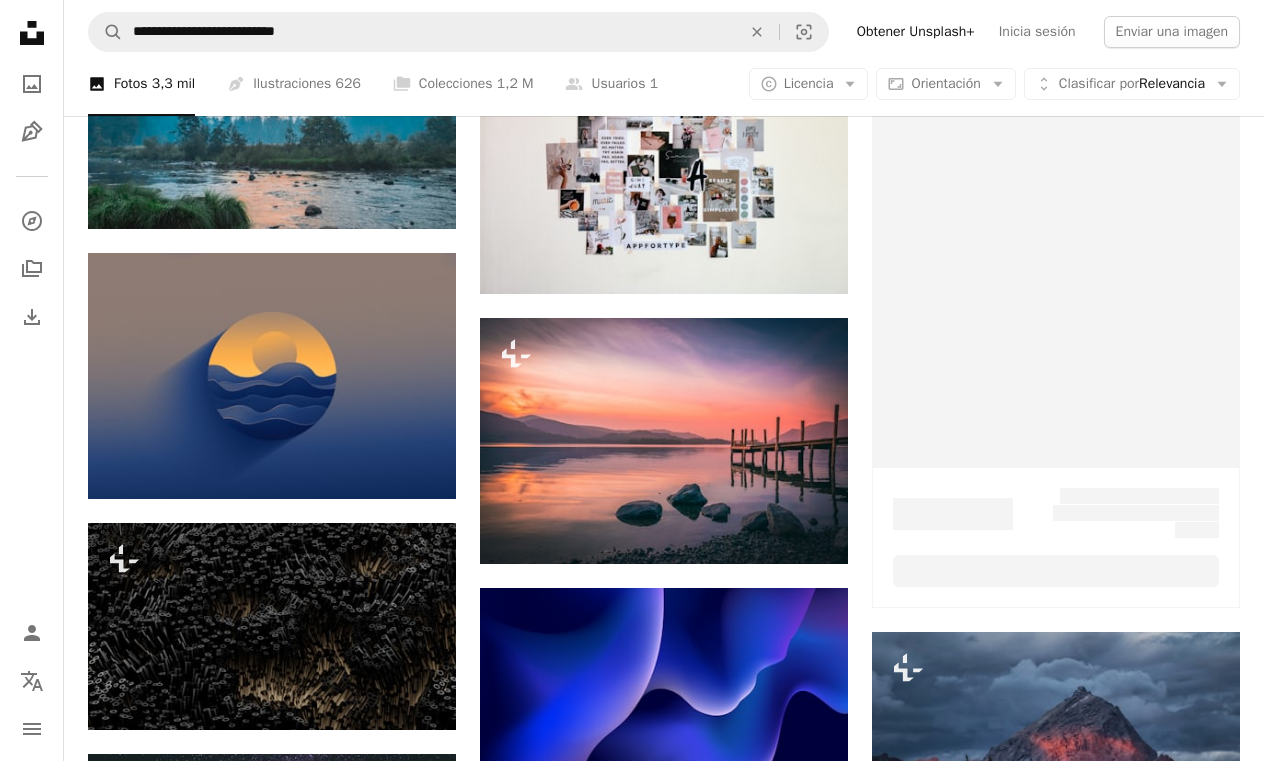 click on "Plus sign for Unsplash+ A heart A plus sign [FIRST] [LAST] Para Unsplash+ A lock Descargar A heart A plus sign [FIRST] [LAST] Arrow pointing down A heart A plus sign [FIRST] [LAST] Disponible para contratación A checkmark inside of a circle Arrow pointing down A heart A plus sign [FIRST] [LAST] Arrow pointing down A heart A plus sign [FIRST] [LAST] Arrow pointing down Plus sign for Unsplash+ A heart A plus sign [FIRST] [LAST] Para Unsplash+ A lock Descargar A heart A plus sign [FIRST] [LAST] Arrow pointing down A heart A plus sign [FIRST] [LAST] Arrow pointing down Plus sign for Unsplash+ A heart A plus sign [FIRST] [LAST] Para Unsplash+ A lock Descargar A heart A plus sign [FIRST] [LAST] Disponible para contratación A checkmark inside of a circle Arrow pointing down –– ––– ––– – ––– – – ––– –– –– –––– –– A heart A plus sign [FIRST] [LAST] Arrow pointing down A heart A plus sign [FIRST] [LAST]" at bounding box center (664, 3487) 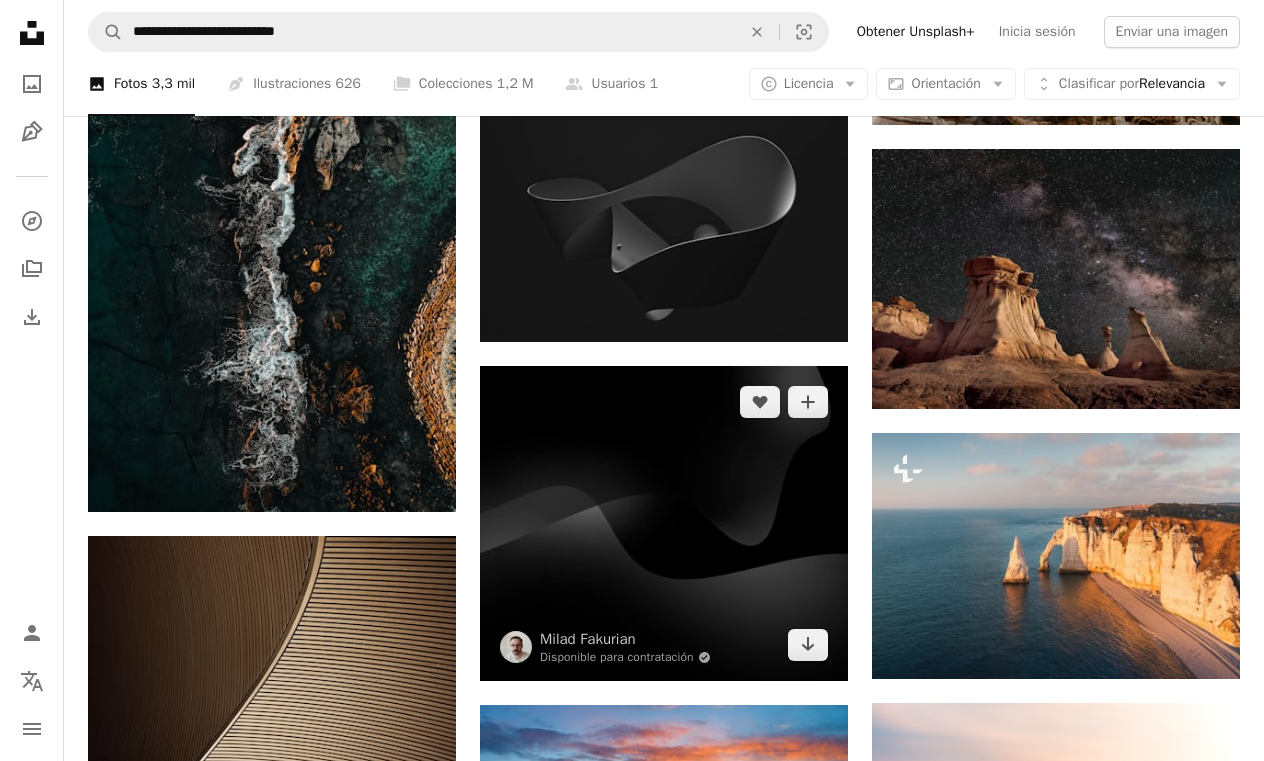 scroll, scrollTop: 14936, scrollLeft: 0, axis: vertical 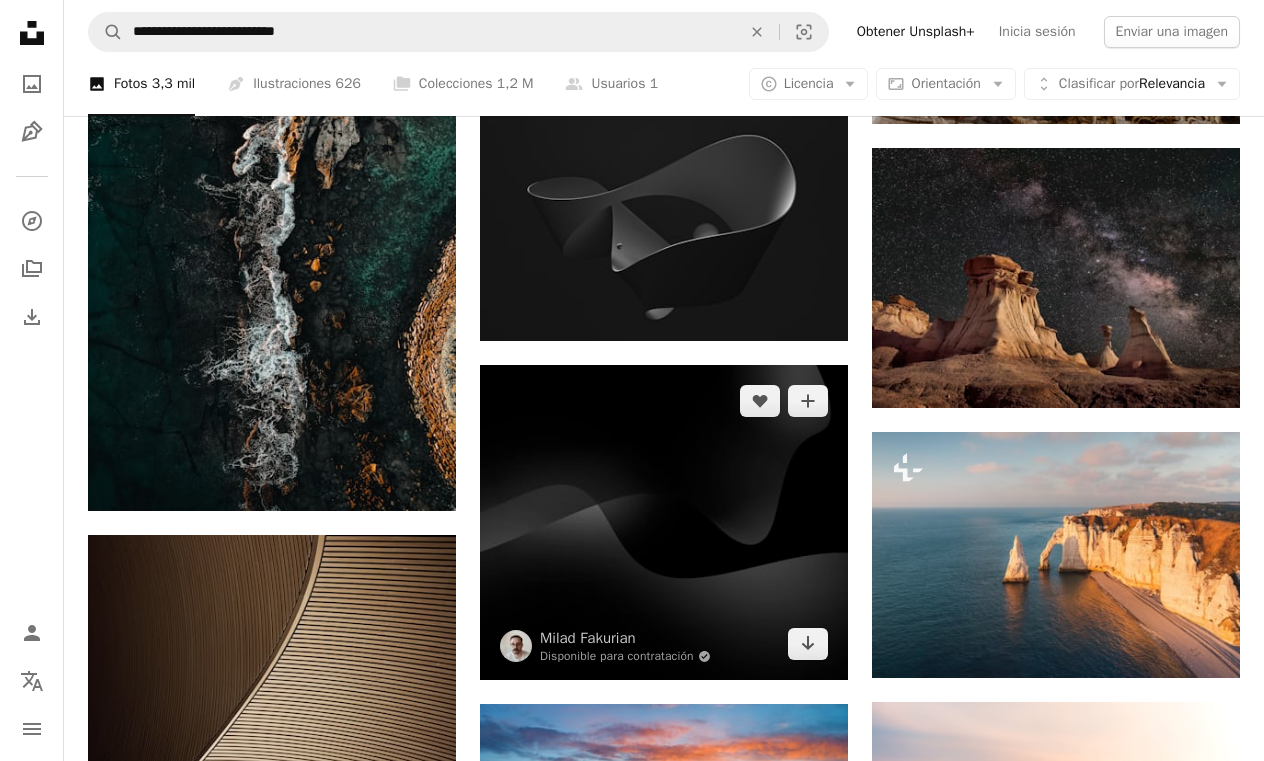 click at bounding box center [664, 523] 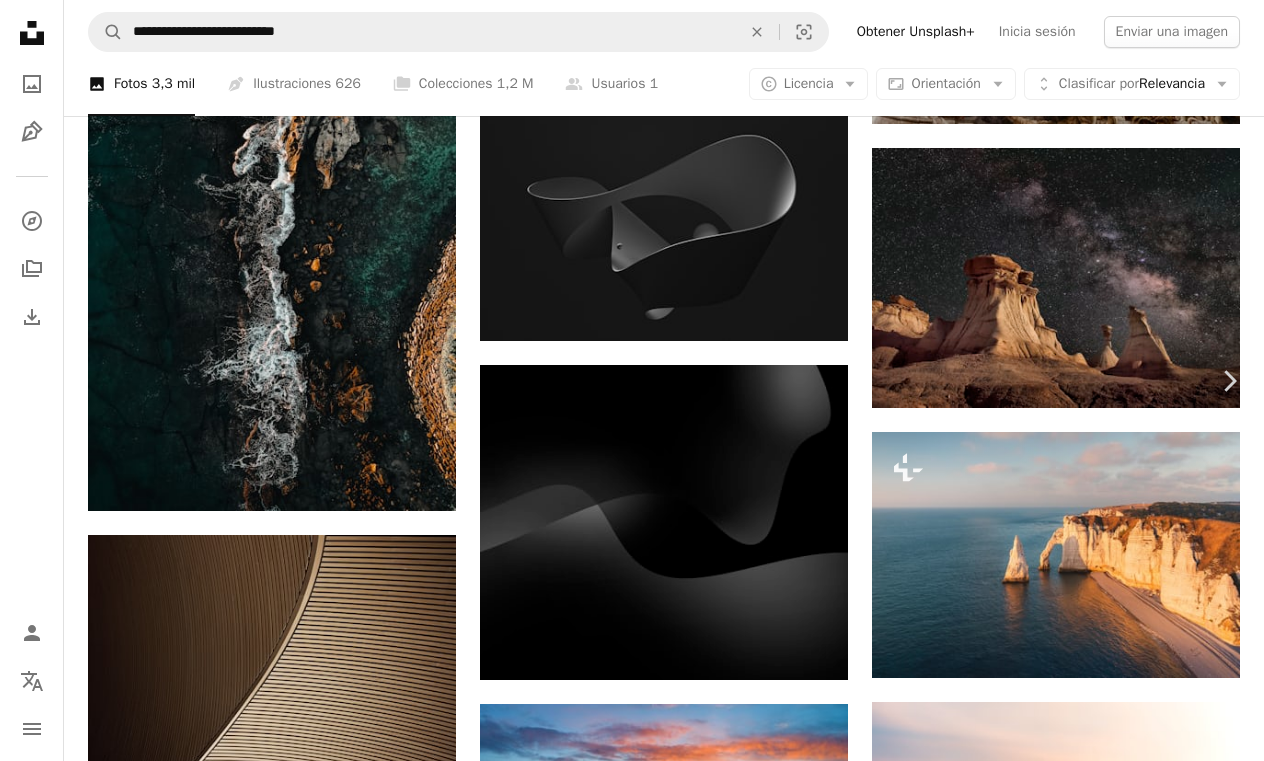 scroll, scrollTop: 14927, scrollLeft: 0, axis: vertical 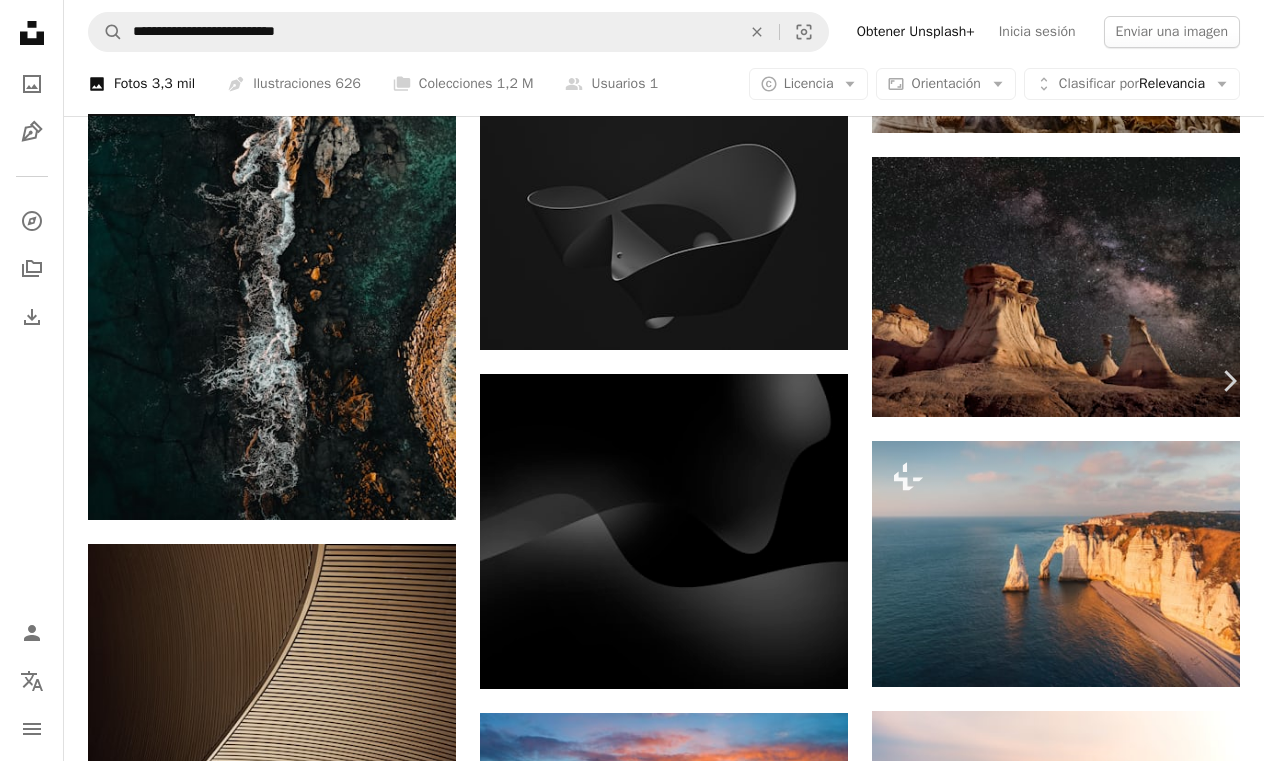 click on "Chevron left" at bounding box center [35, 381] 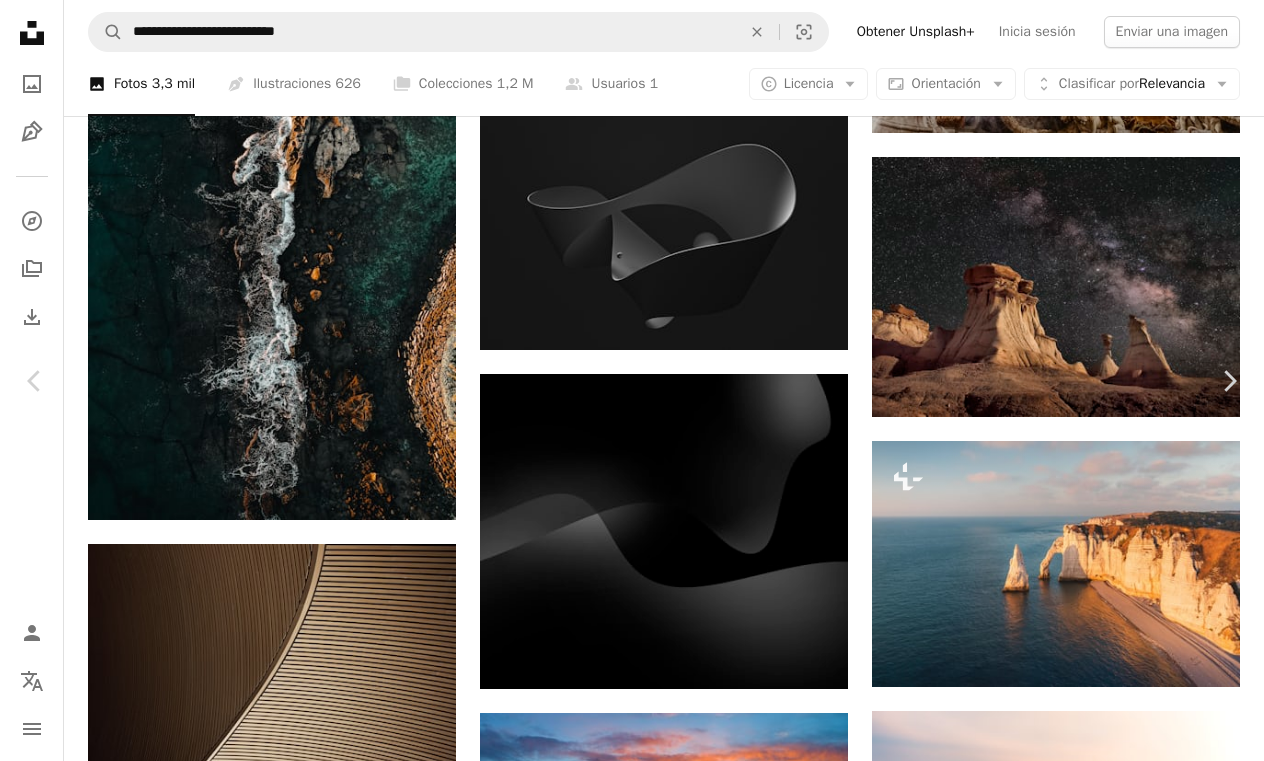 click on "A heart A plus sign [FIRST] [LAST] Disponible para contratación A checkmark inside of a circle A heart A plus sign [FIRST] [LAST] Disponible para contratación A checkmark inside of a circle A heart A plus sign [FIRST] [LAST] Disponible para contratación A checkmark inside of a circle [NUMBER] Descargas [NUMBER] Presentado en Renders 3D A forward-right arrow Compartir Info icon Información More Actions A map marker [CITY], [STATE], [COUNTRY] Calendar outlined Publicado el [DATE] Safety Uso gratuito bajo la Licencia Unsplash Imagen digital hacer papel tapiz textura arte negro patrón [COUNTRY] [CITY] gráficos gris diseño floral Imágenes gratuitas Explora imágenes premium relacionadas en iStock | Ahorra un 20 % con el código UNSPLASH20 Ver más en iStock ↗ Imágenes relacionadas A heart A plus sign [FIRST] [LAST] Disponible para contratación A checkmark inside of a circle Arrow pointing down A heart A plus sign [FIRST] [LAST] Disponible para contratación A checkmark inside of a circle Arrow pointing down A heart A plus sign [FIRST] [LAST] Disponible para contratación A checkmark inside of a circle" at bounding box center [632, 4129] 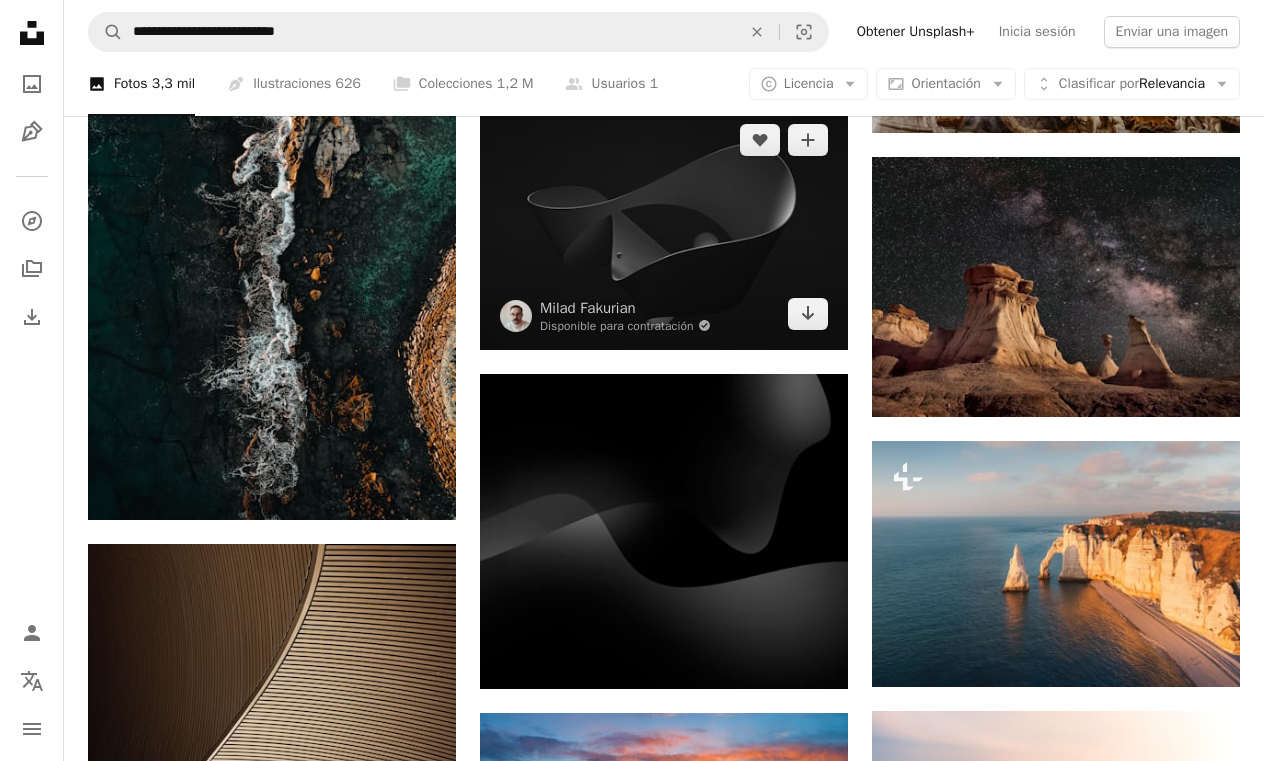 click at bounding box center (664, 227) 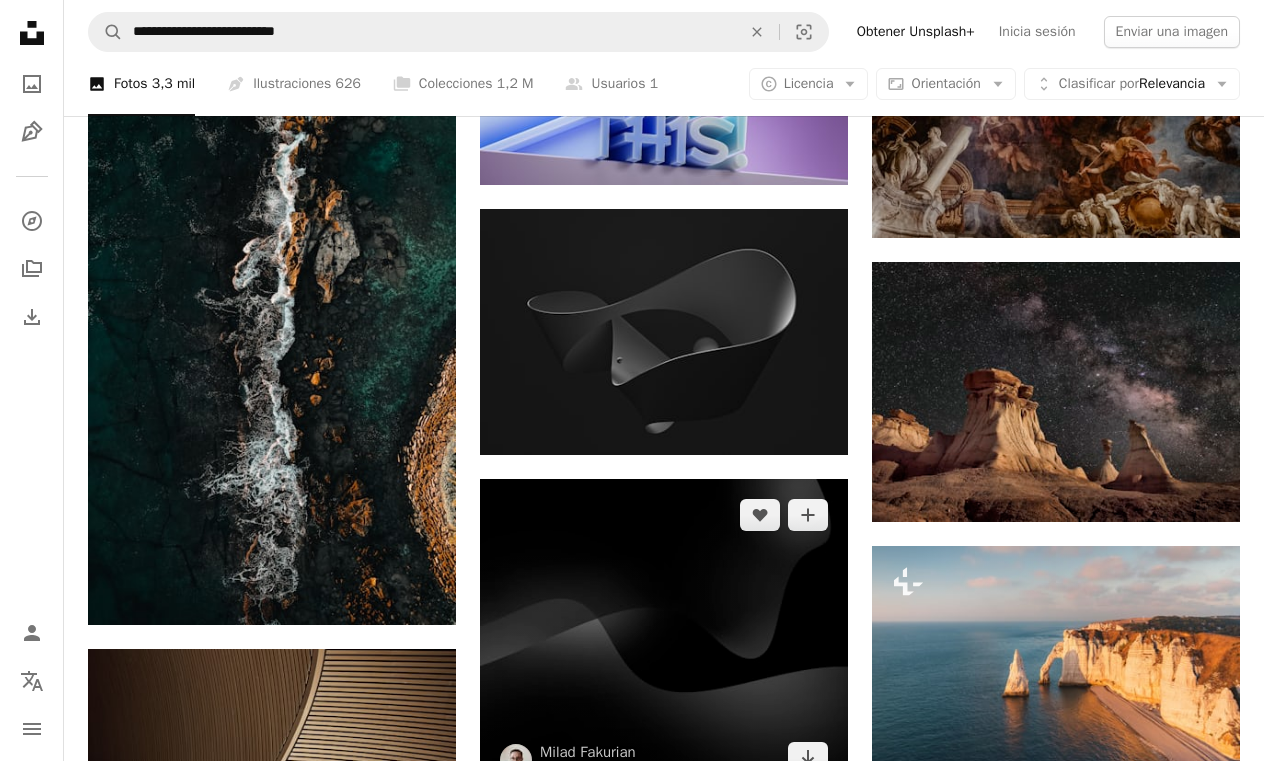 scroll, scrollTop: 14777, scrollLeft: 0, axis: vertical 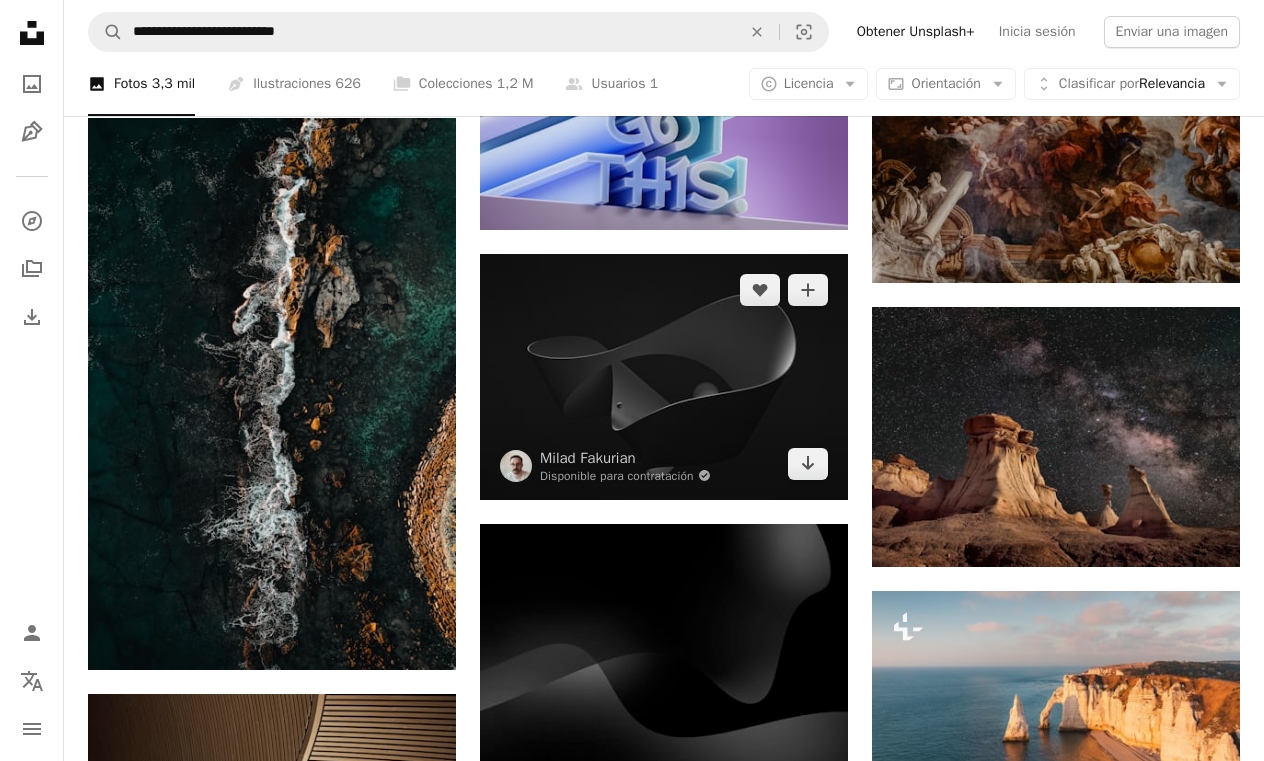 click at bounding box center (664, 377) 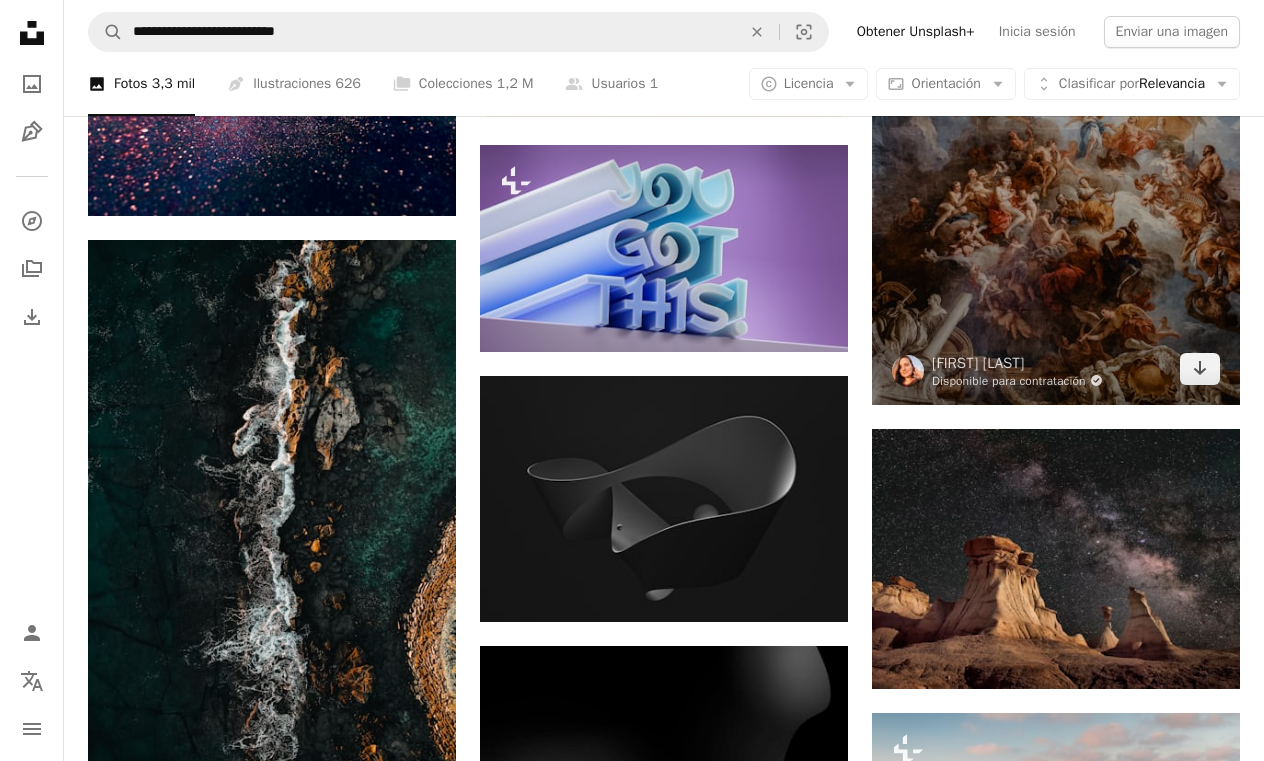 scroll, scrollTop: 14633, scrollLeft: 0, axis: vertical 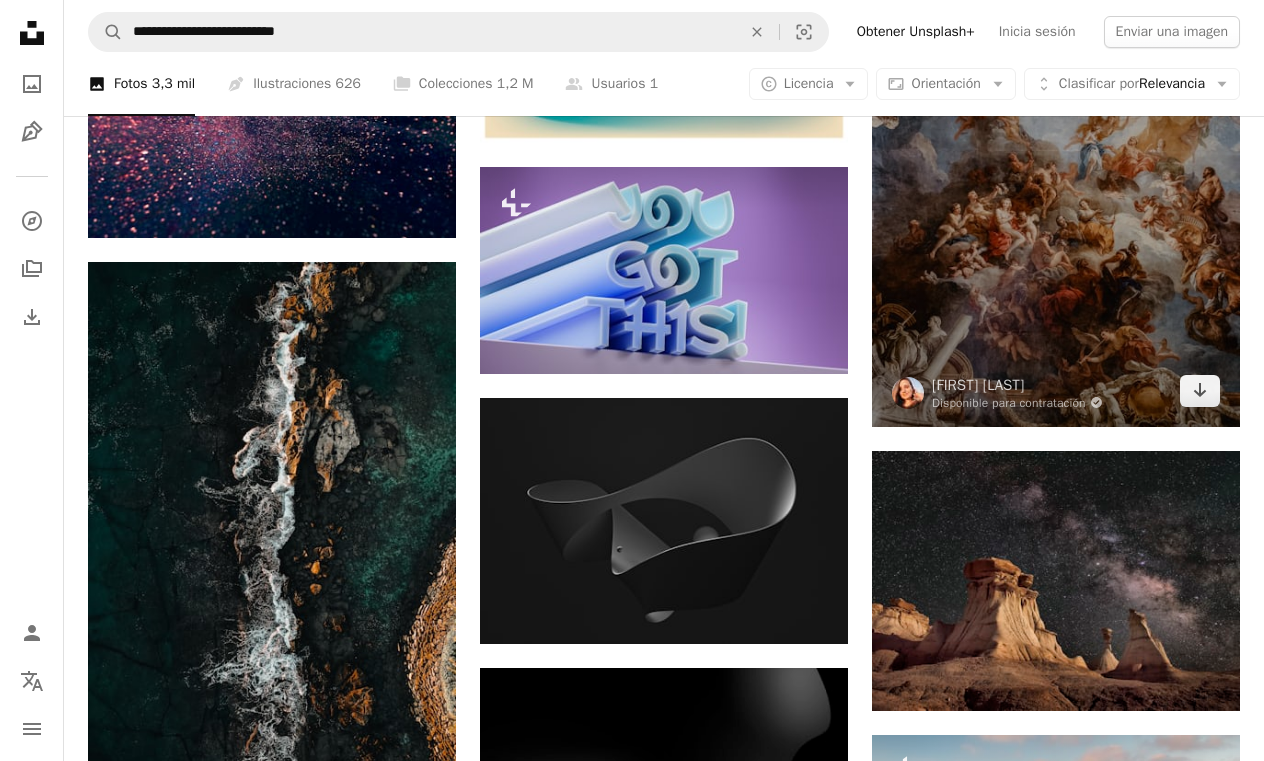 click at bounding box center (1056, 197) 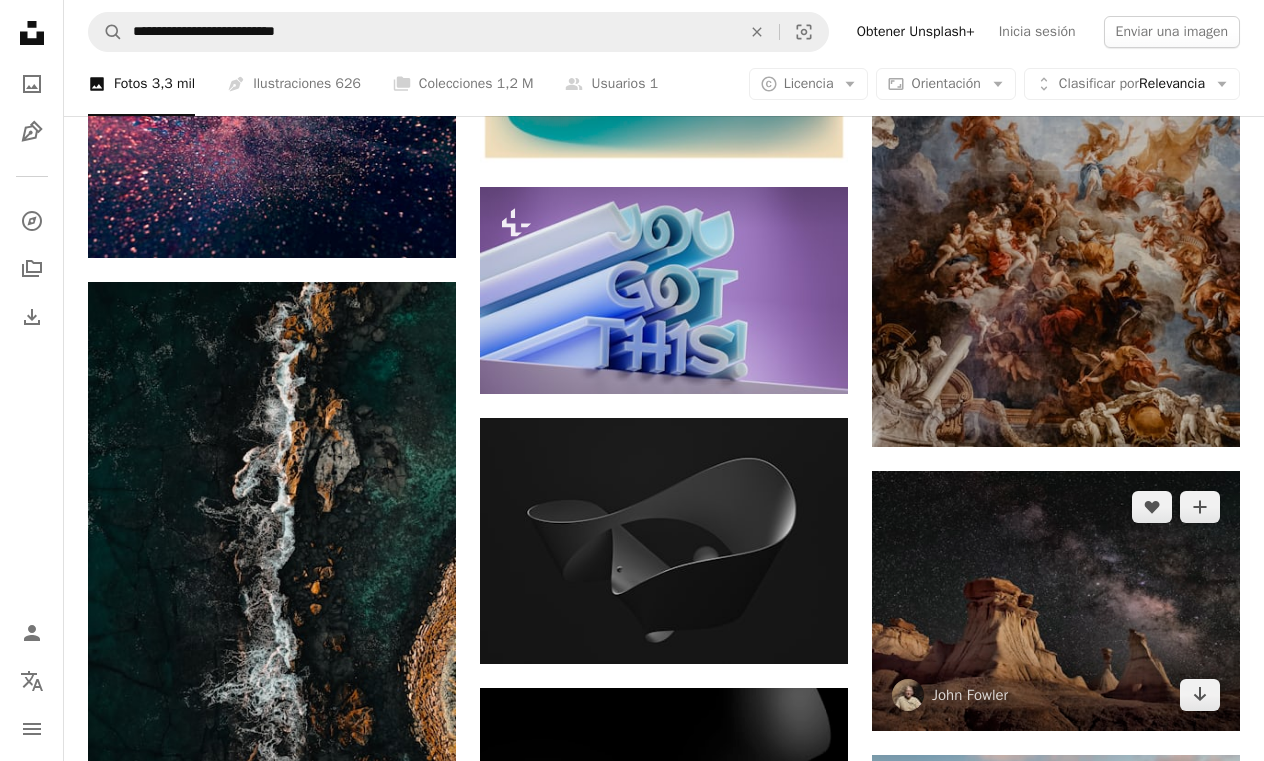 scroll, scrollTop: 14657, scrollLeft: 0, axis: vertical 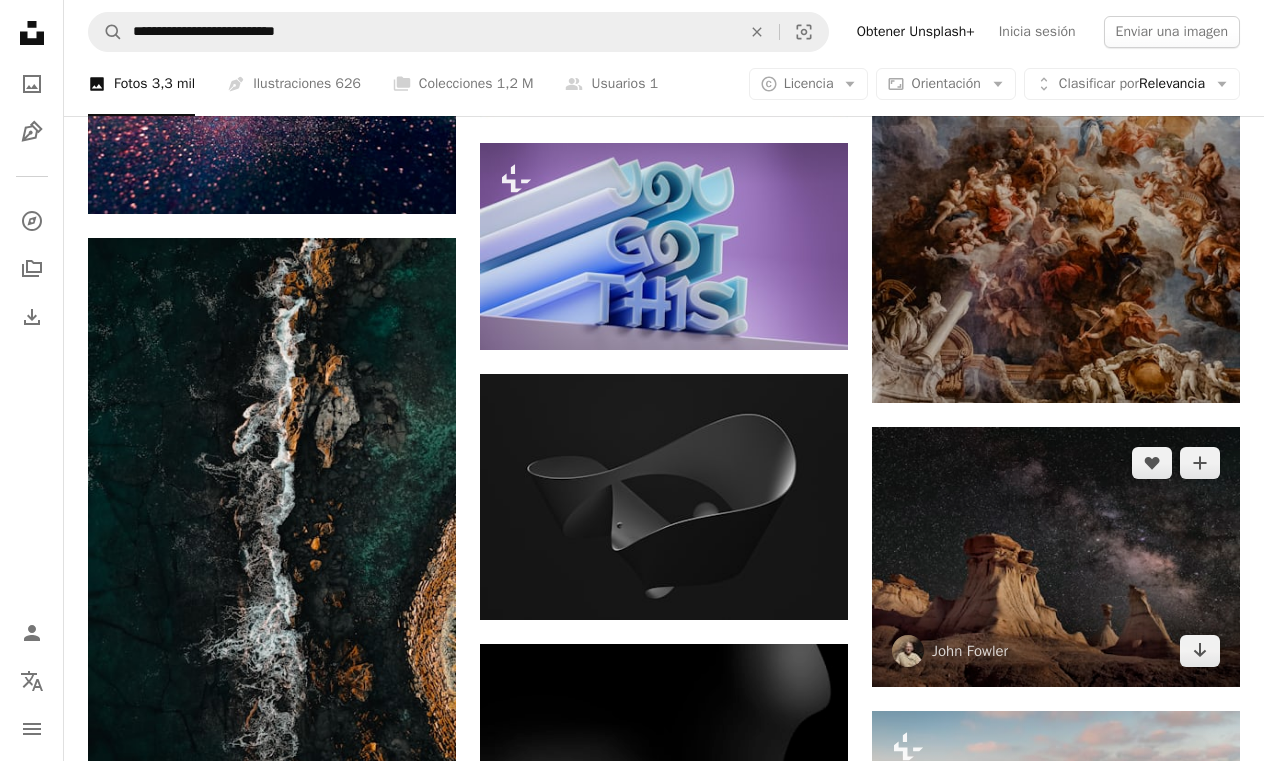 click at bounding box center [1056, 557] 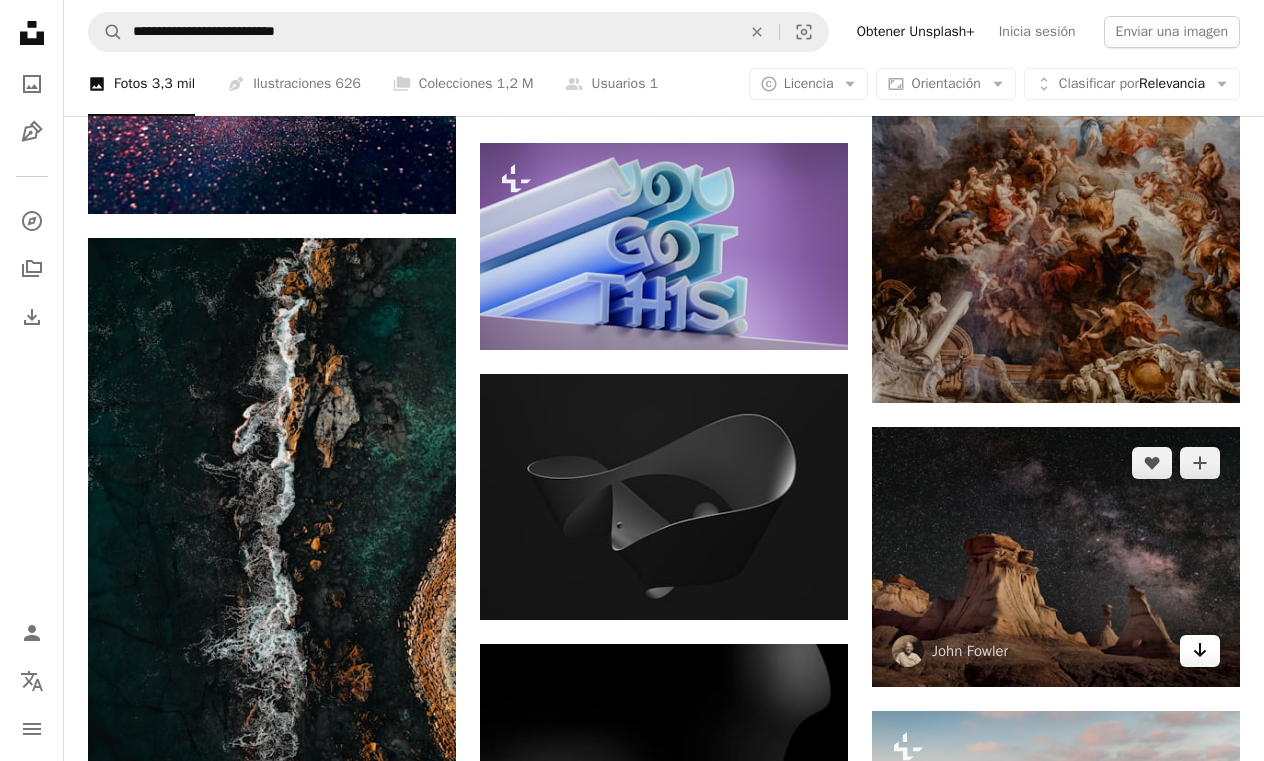 click on "Arrow pointing down" 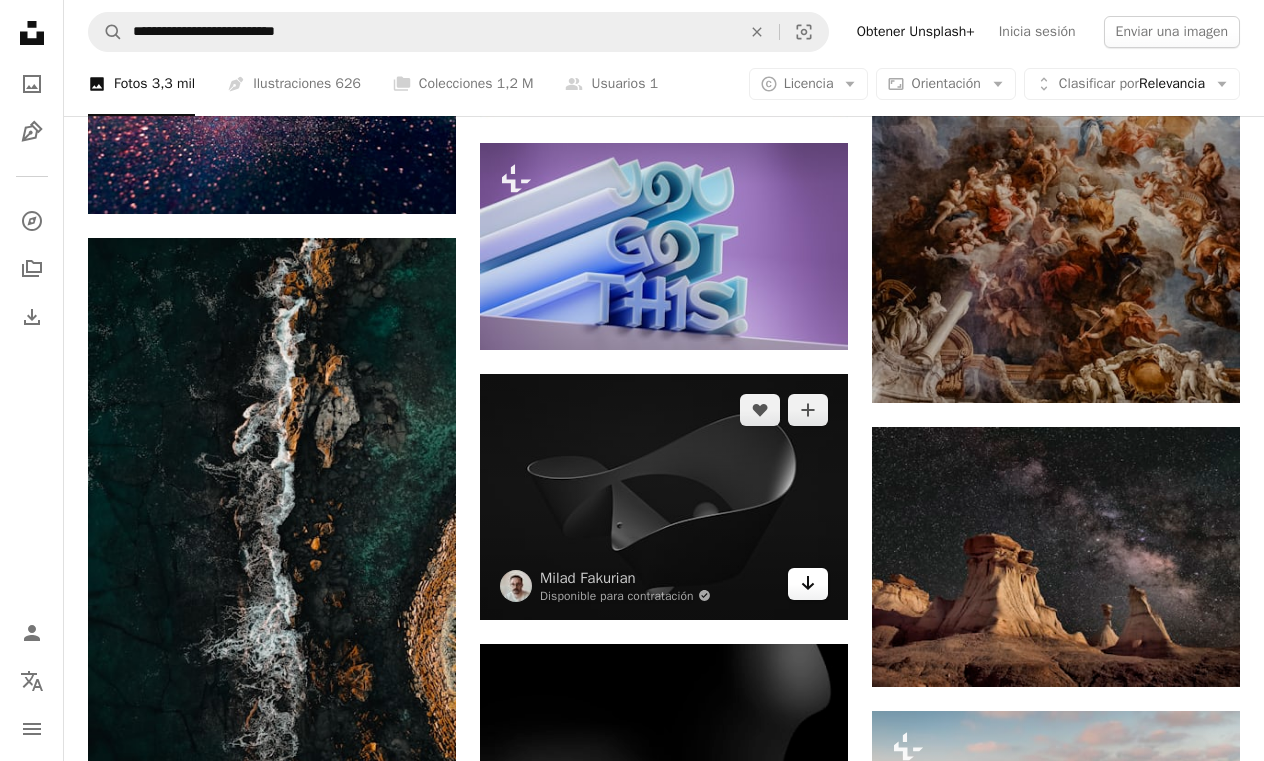 click 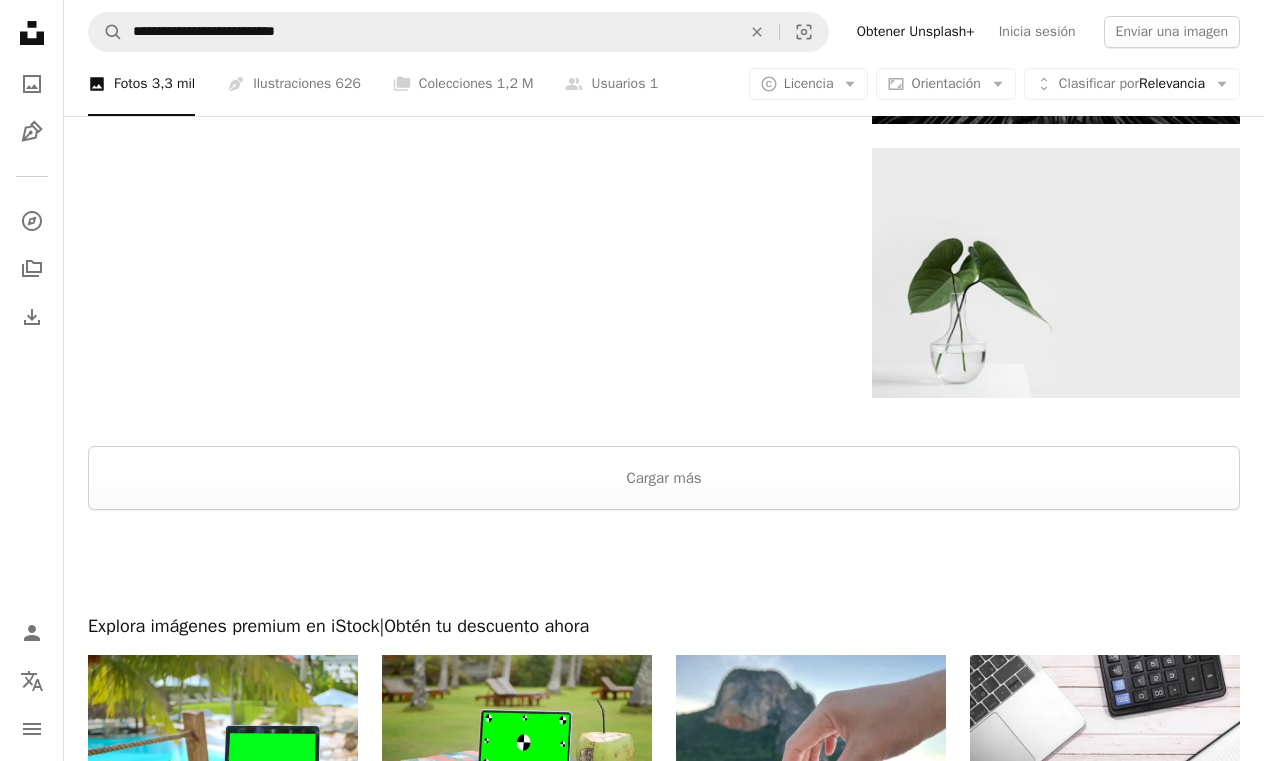 scroll, scrollTop: 17449, scrollLeft: 0, axis: vertical 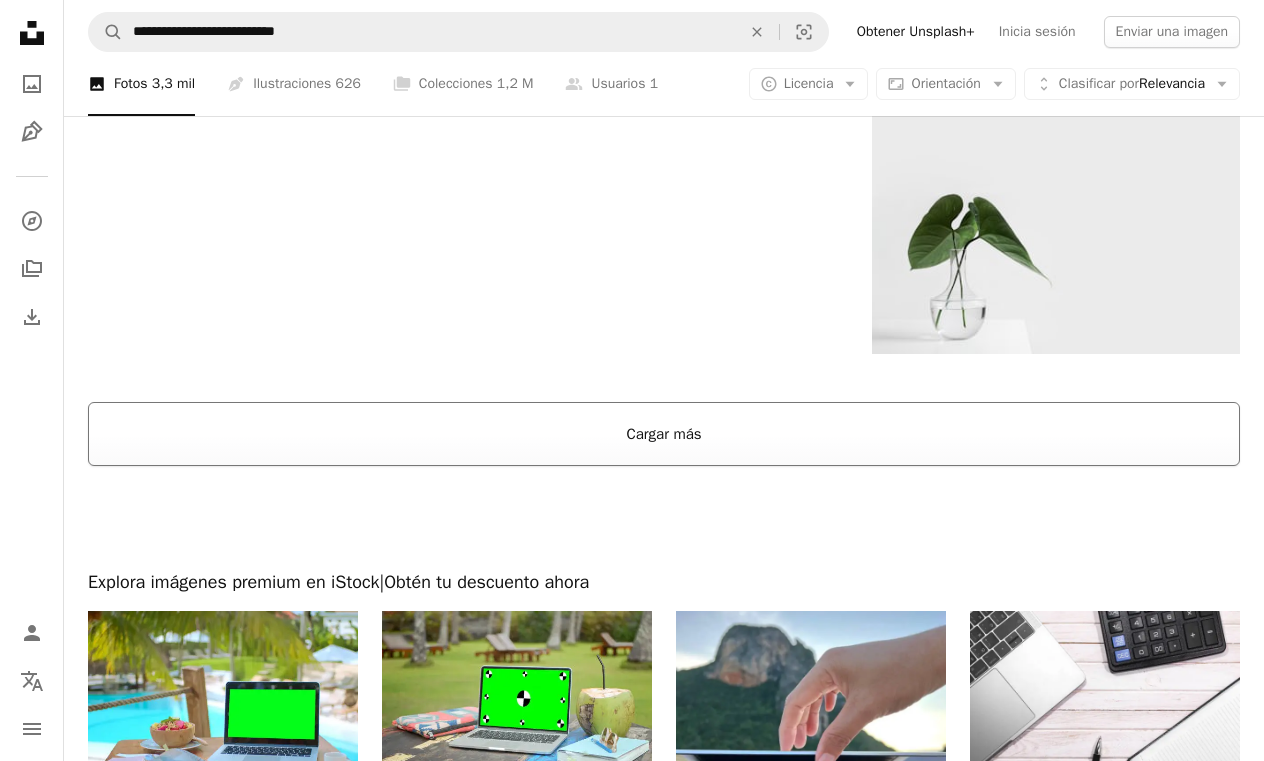 click on "Cargar más" at bounding box center (664, 434) 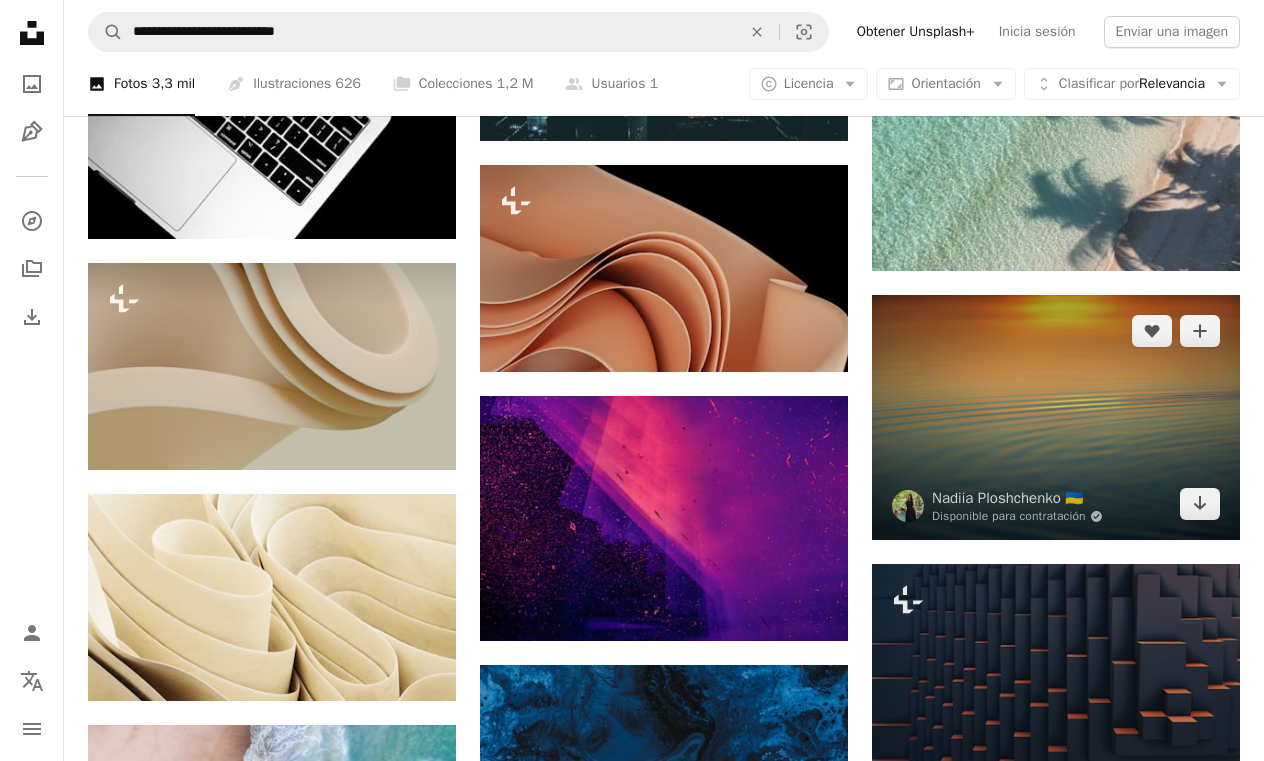 scroll, scrollTop: 40707, scrollLeft: 0, axis: vertical 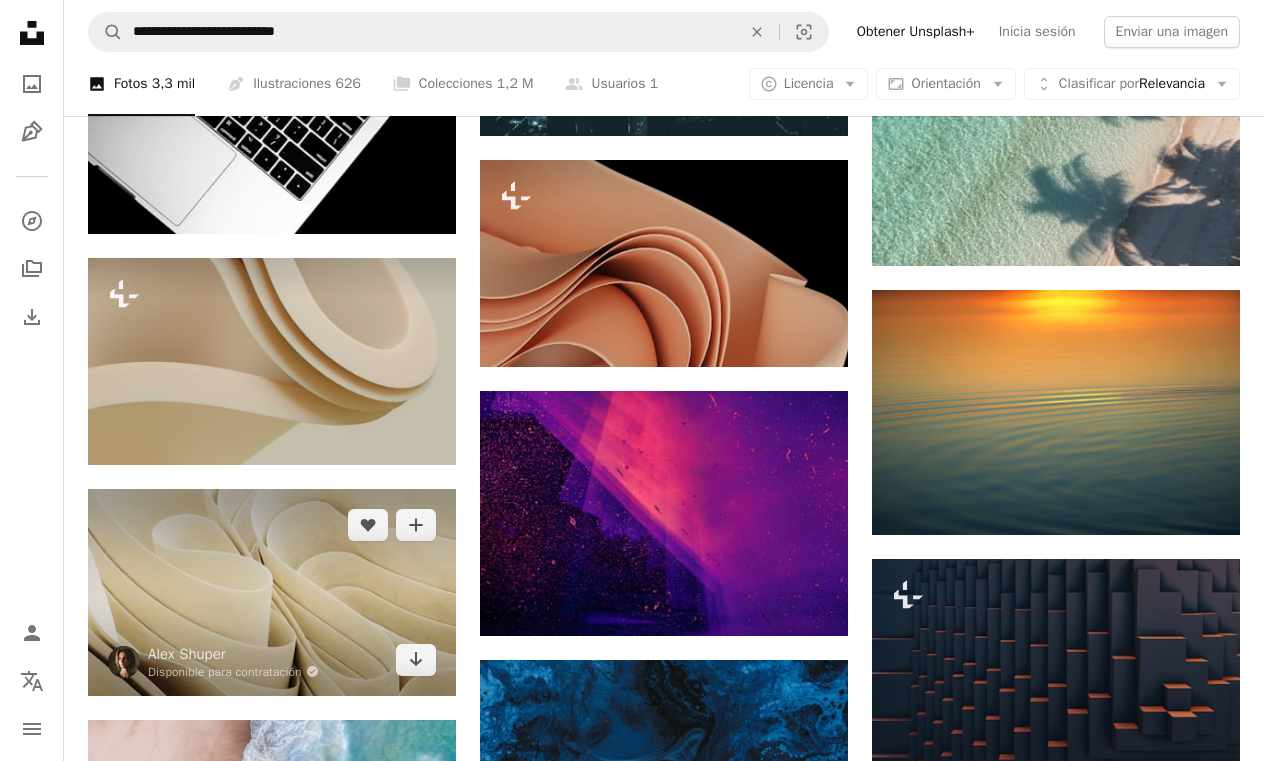 click at bounding box center (272, 592) 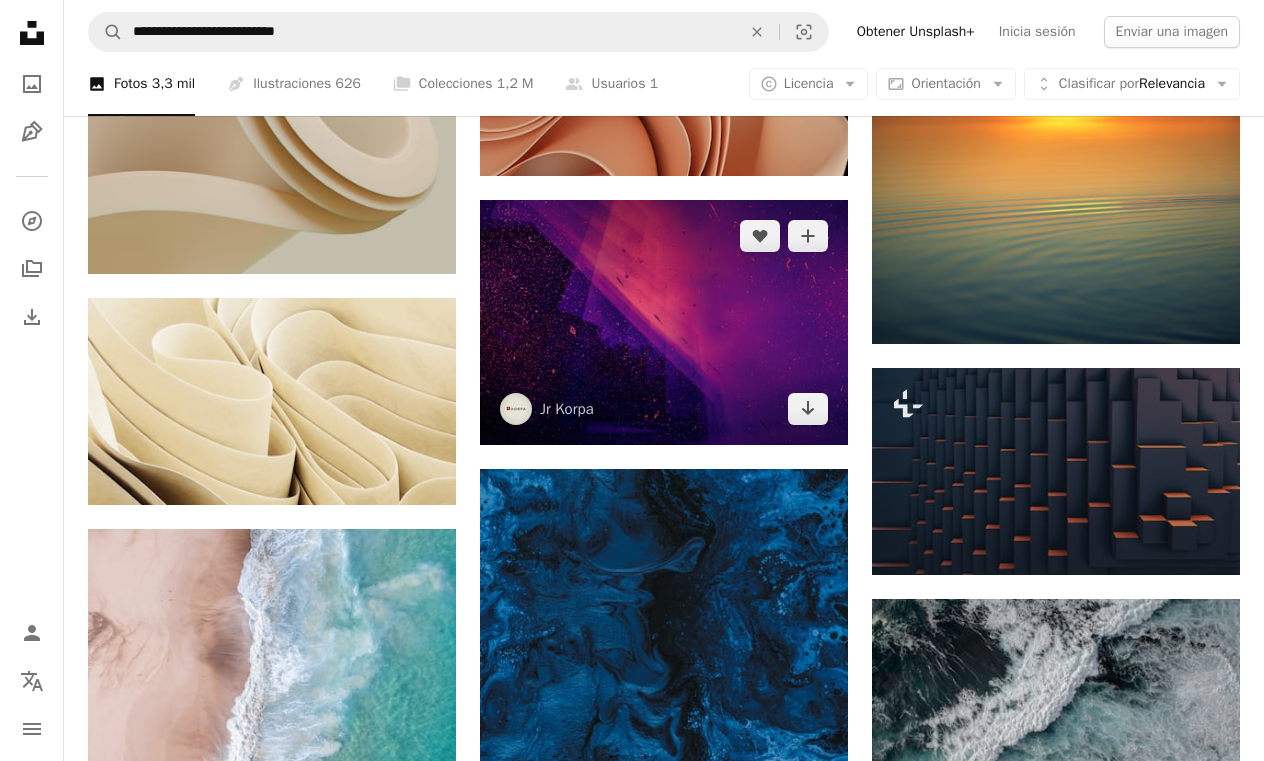 scroll, scrollTop: 40902, scrollLeft: 0, axis: vertical 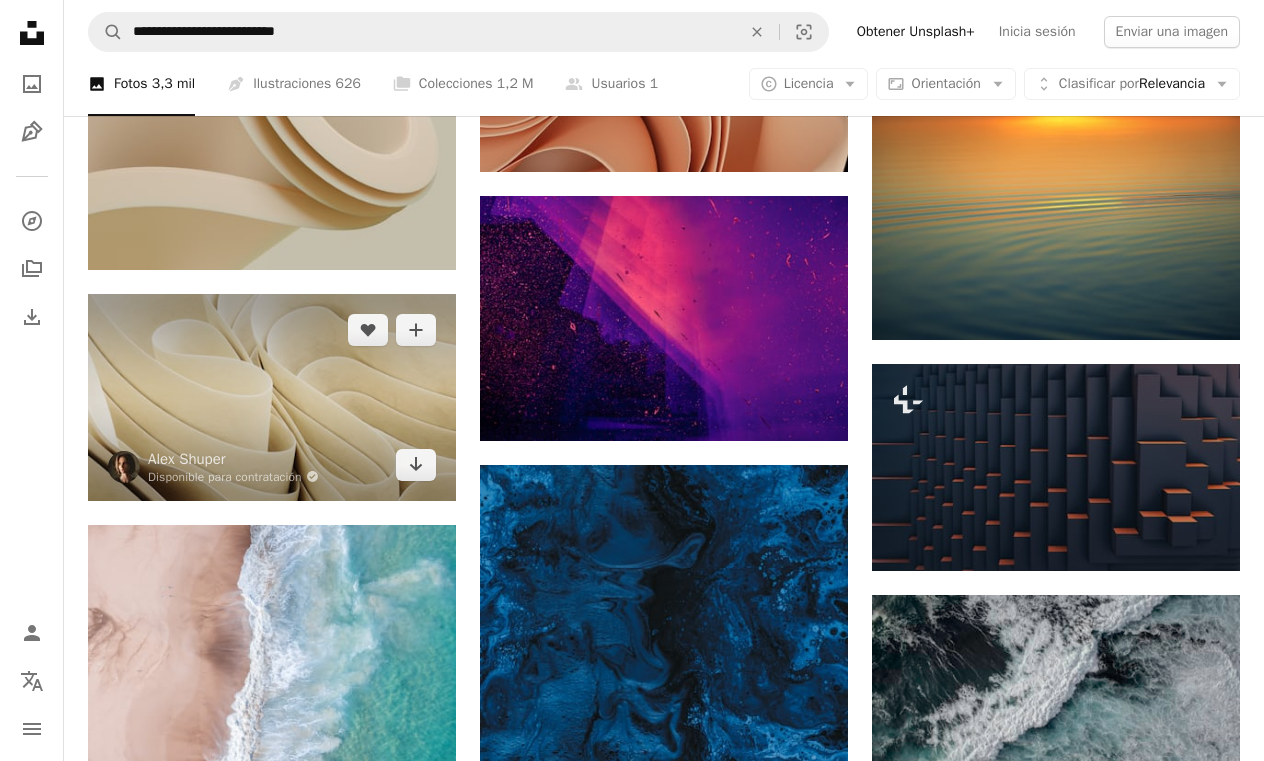 click at bounding box center (272, 397) 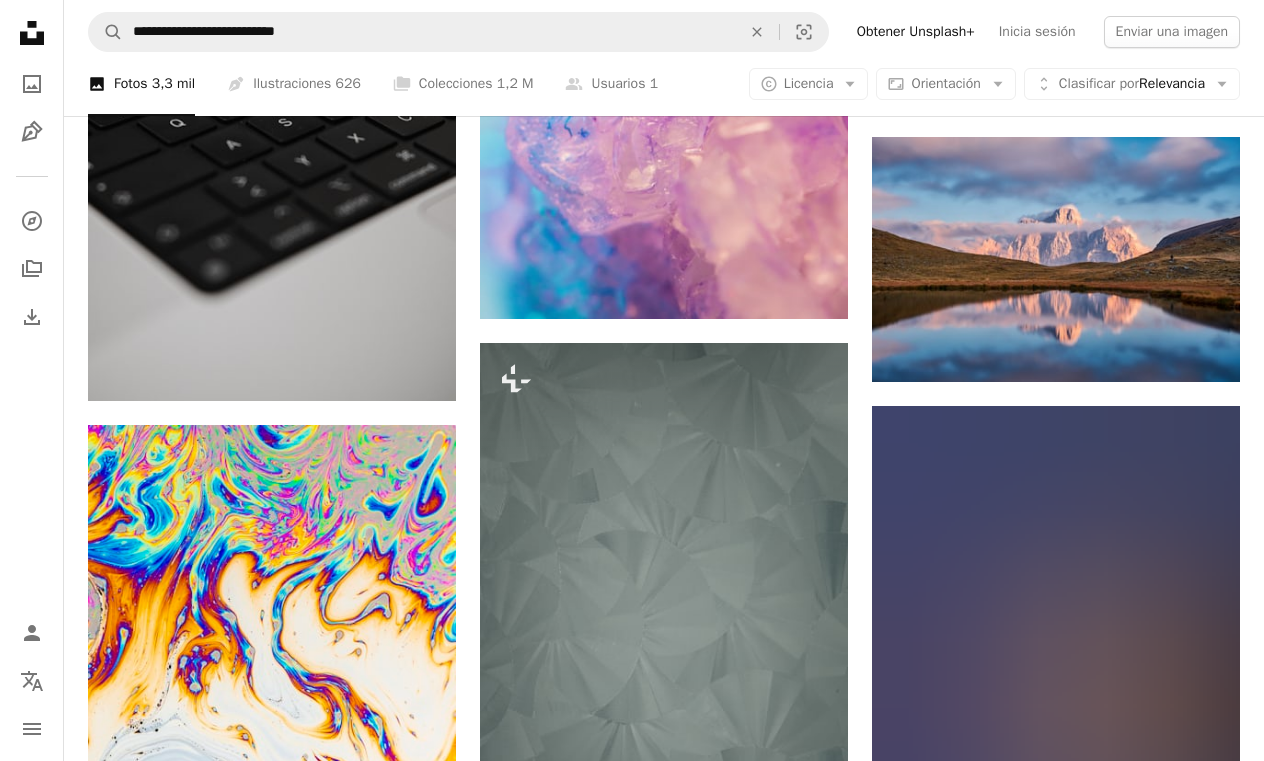 scroll, scrollTop: 79806, scrollLeft: 0, axis: vertical 